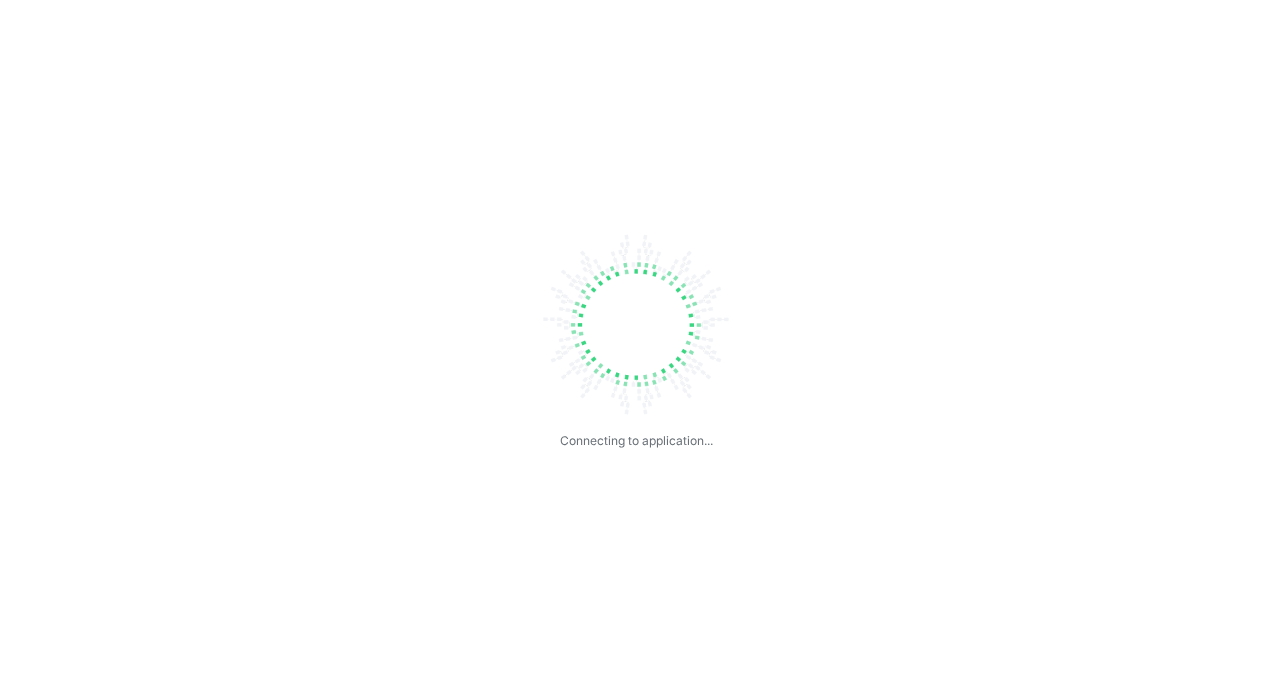 scroll, scrollTop: 0, scrollLeft: 0, axis: both 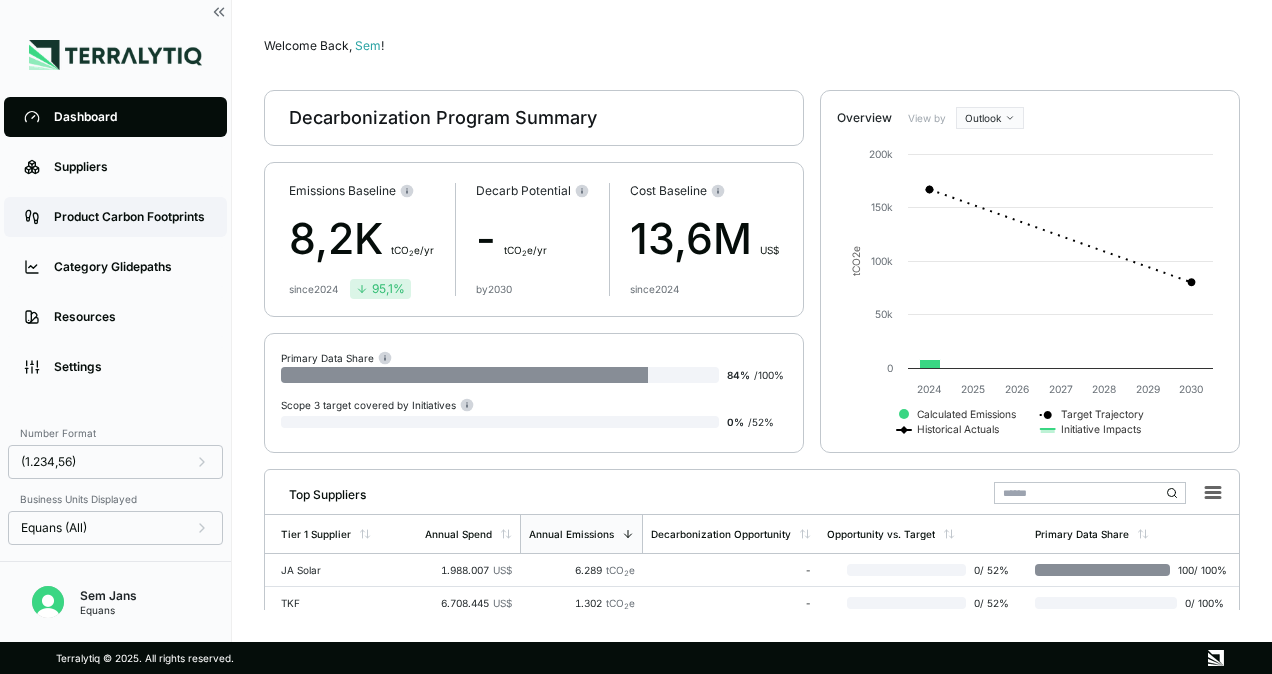 click on "Product Carbon Footprints" at bounding box center (130, 217) 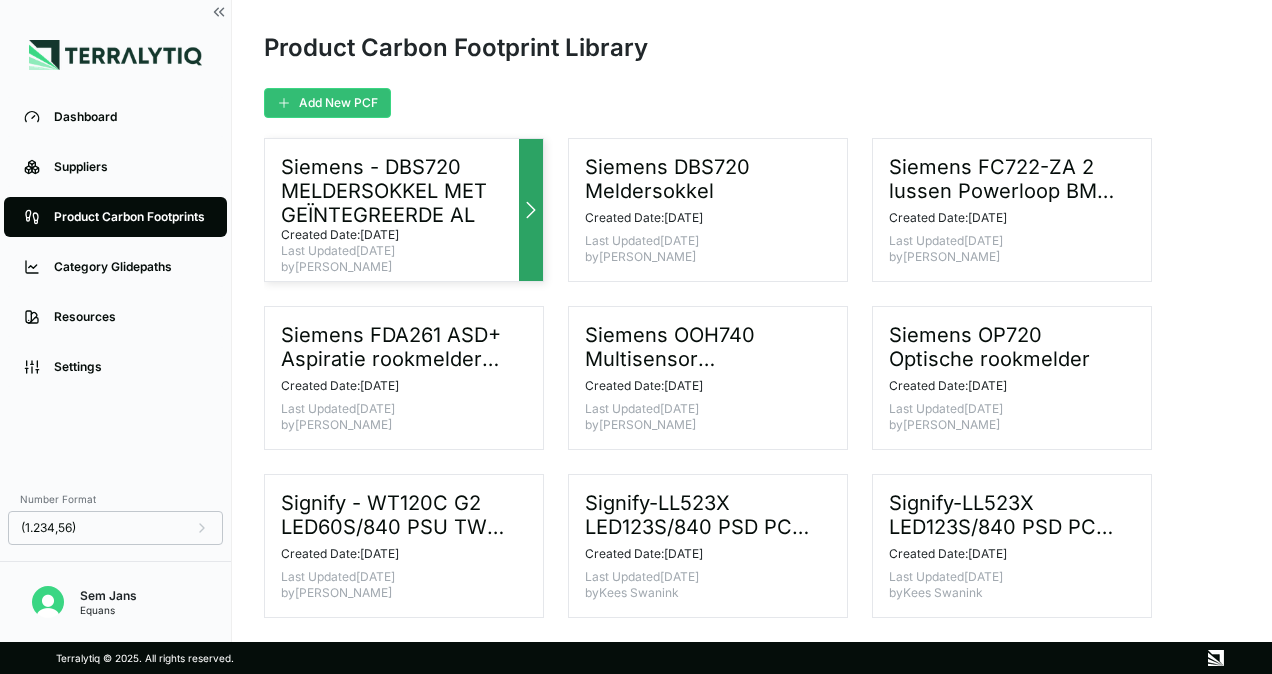 click on "Siemens - DBS720 MELDERSOKKEL MET GEÏNTEGREERDE AL" at bounding box center [396, 191] 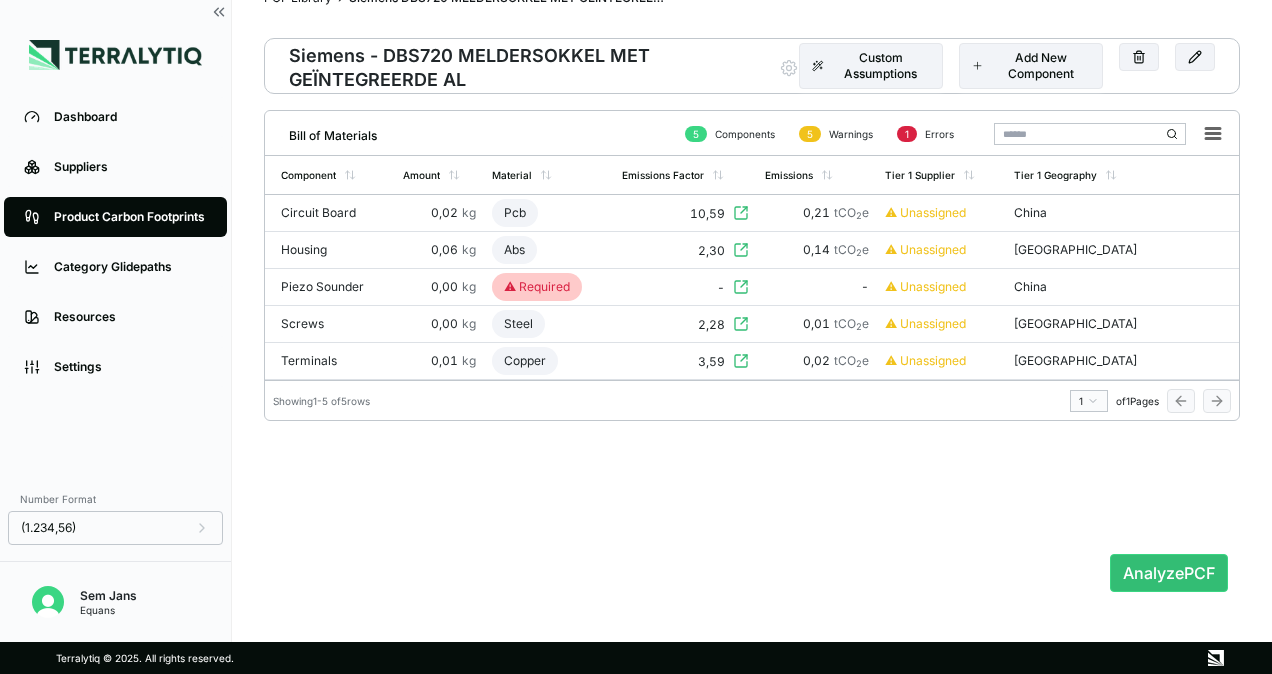 scroll, scrollTop: 37, scrollLeft: 0, axis: vertical 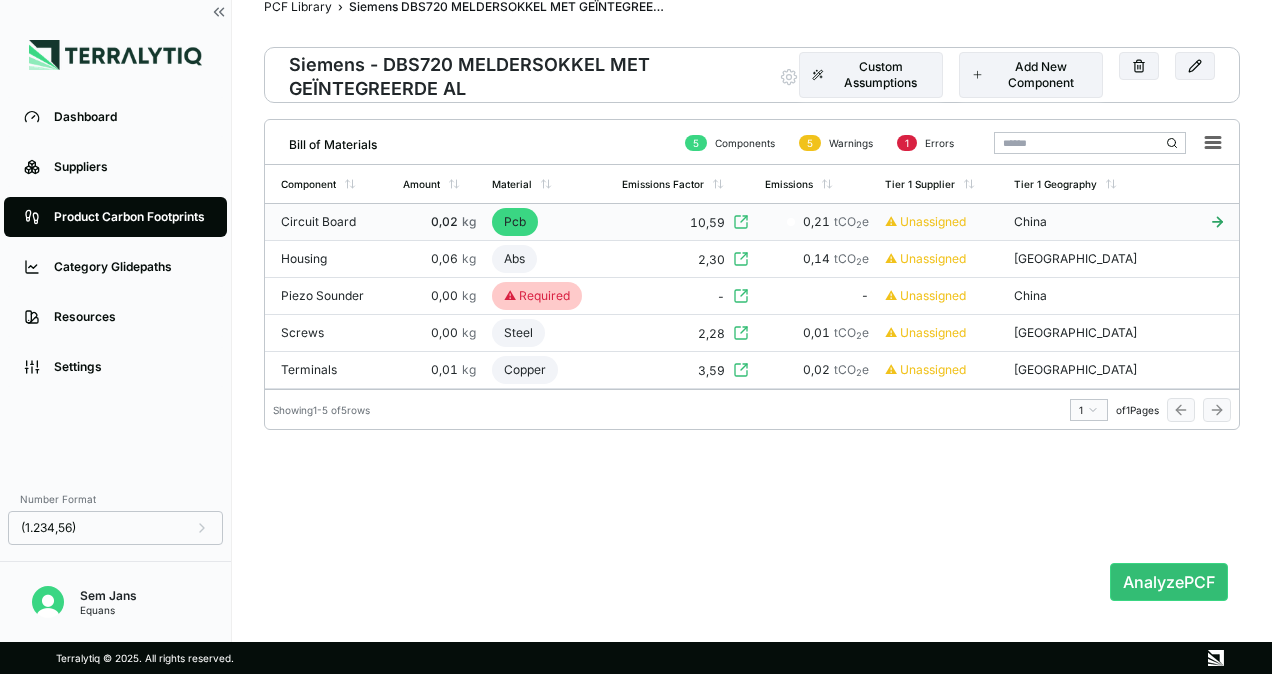 click on "Pcb" at bounding box center (515, 222) 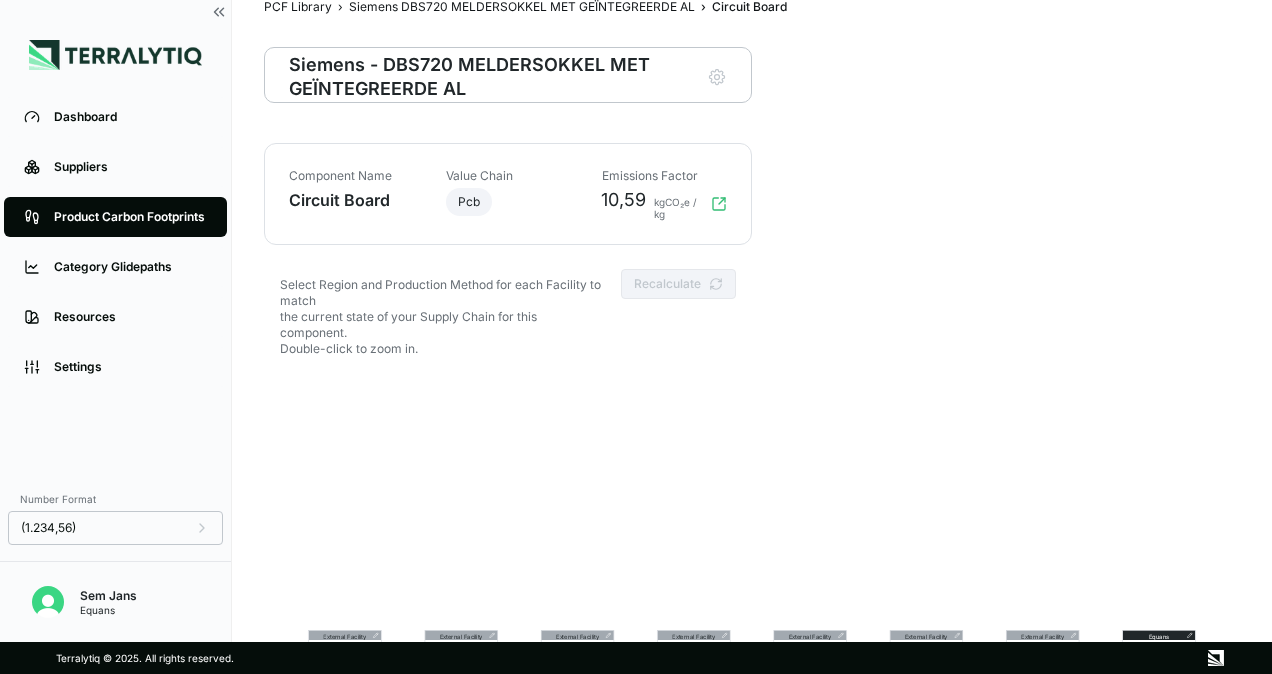 scroll, scrollTop: 96, scrollLeft: 0, axis: vertical 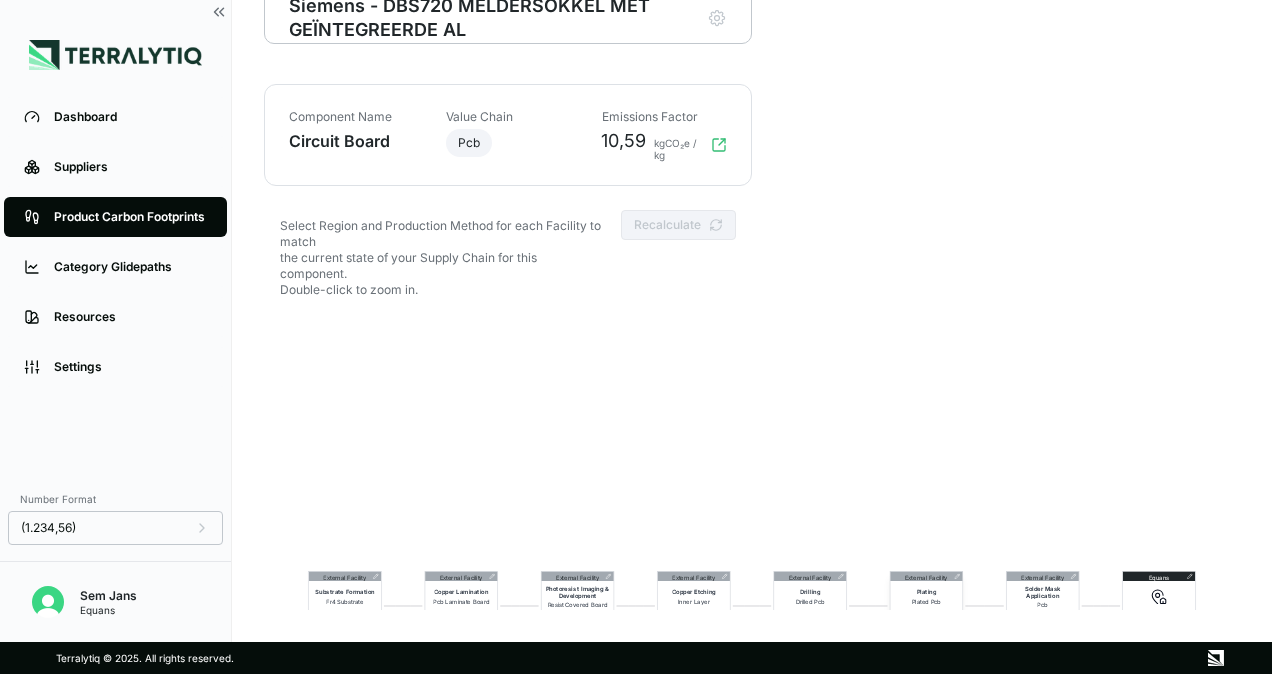 click on "Plating Plated Pcb" at bounding box center (926, 596) 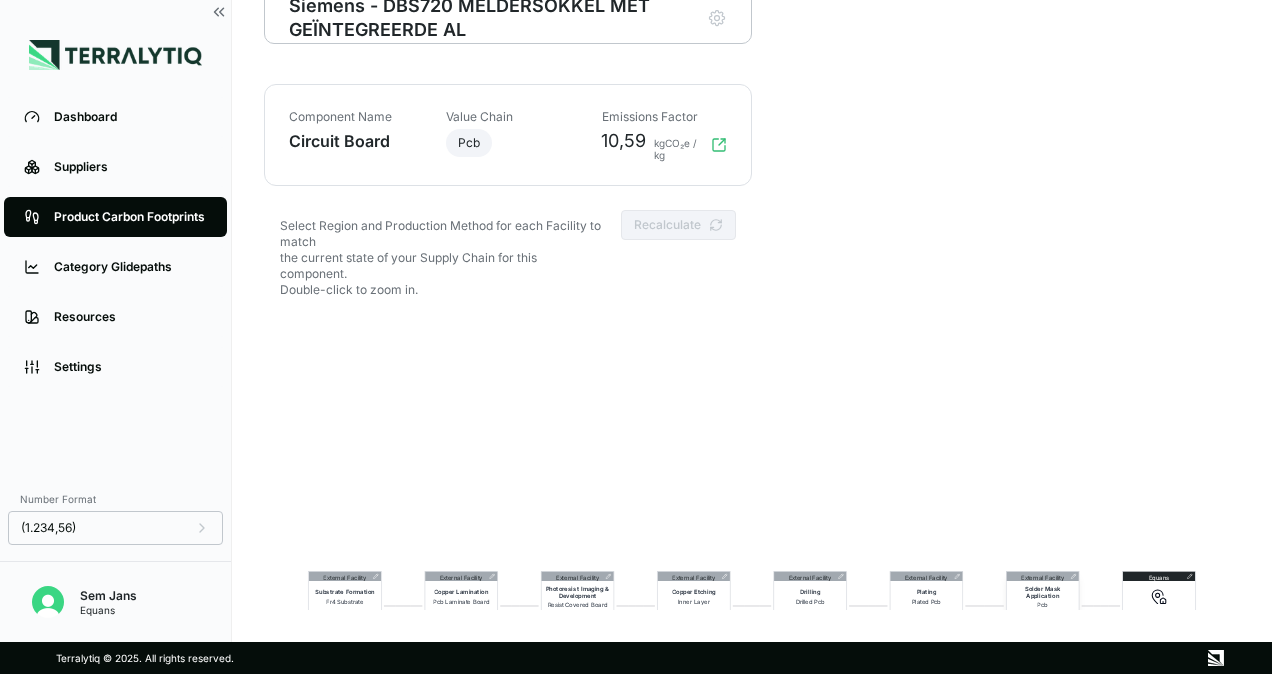 click on "Solder Mask Application" at bounding box center [1042, 592] 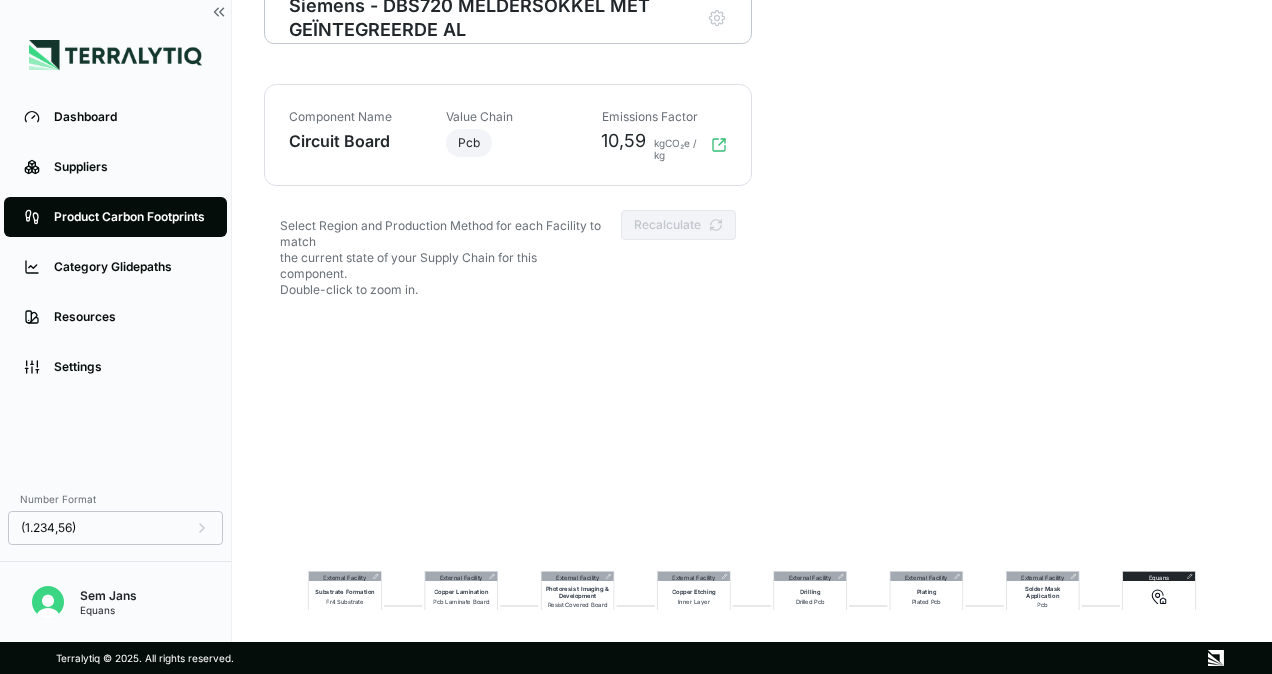 scroll, scrollTop: 0, scrollLeft: 0, axis: both 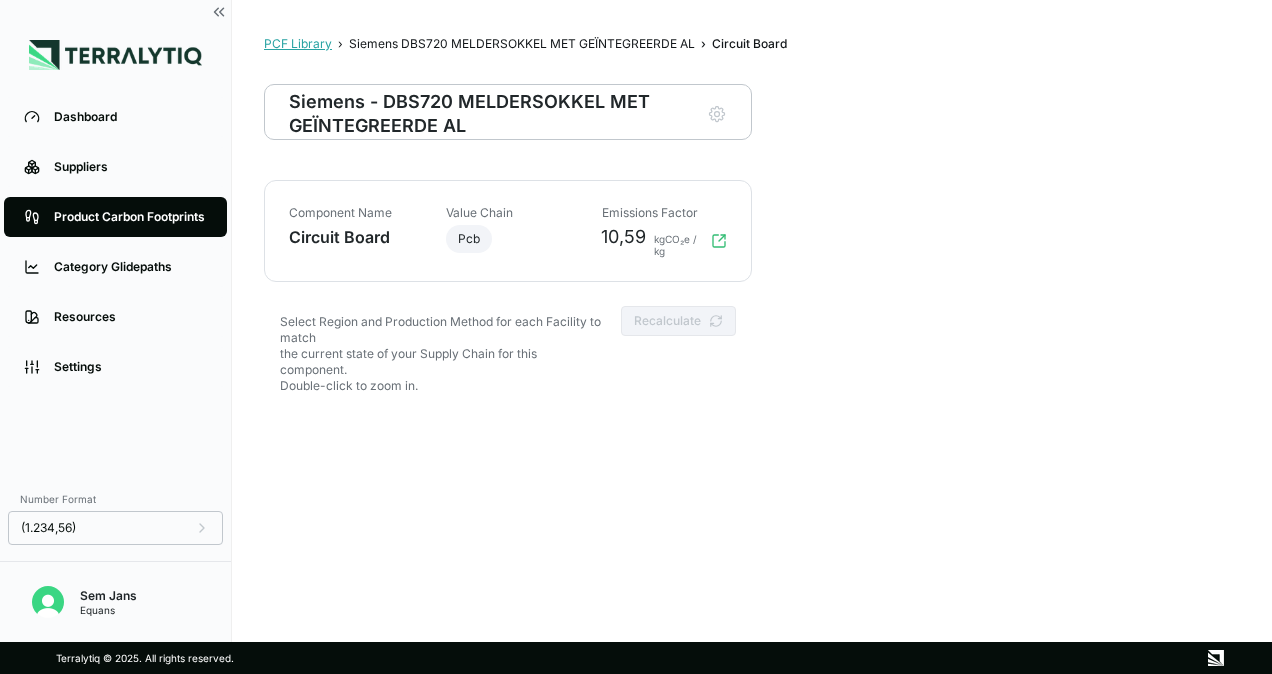 click on "PCF Library" at bounding box center [298, 44] 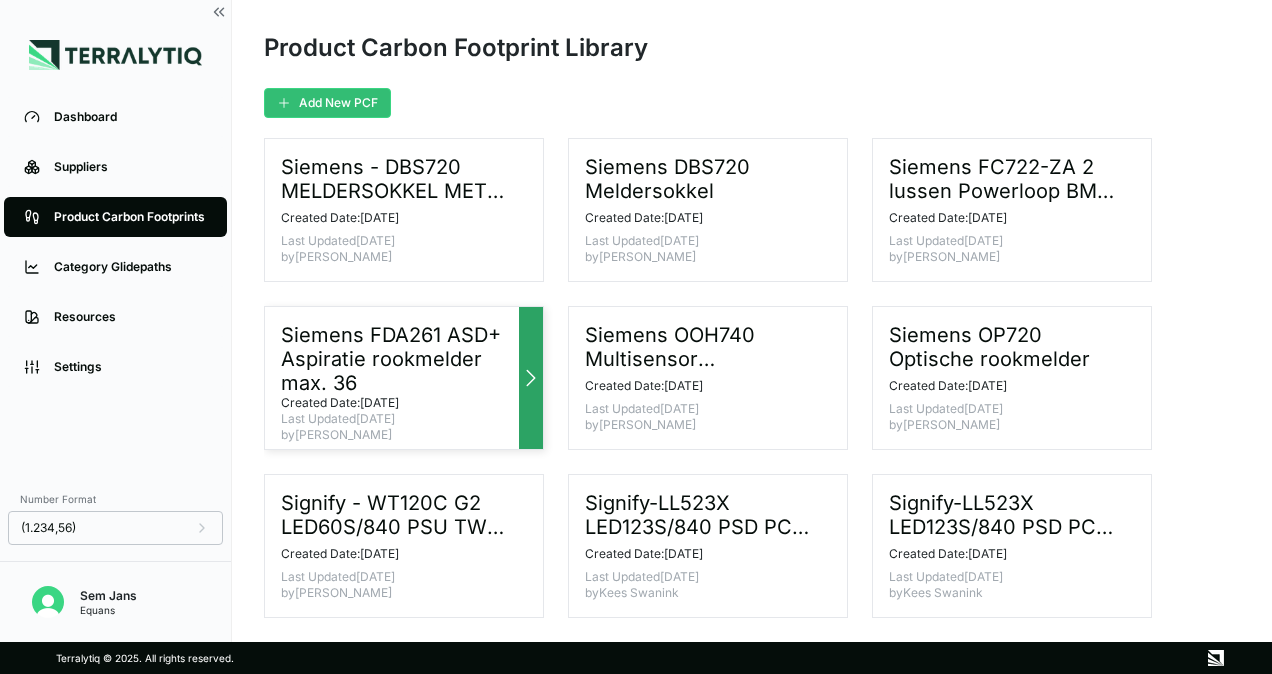 click on "Siemens FDA261 ASD+ Aspiratie rookmelder max. 36" at bounding box center [396, 359] 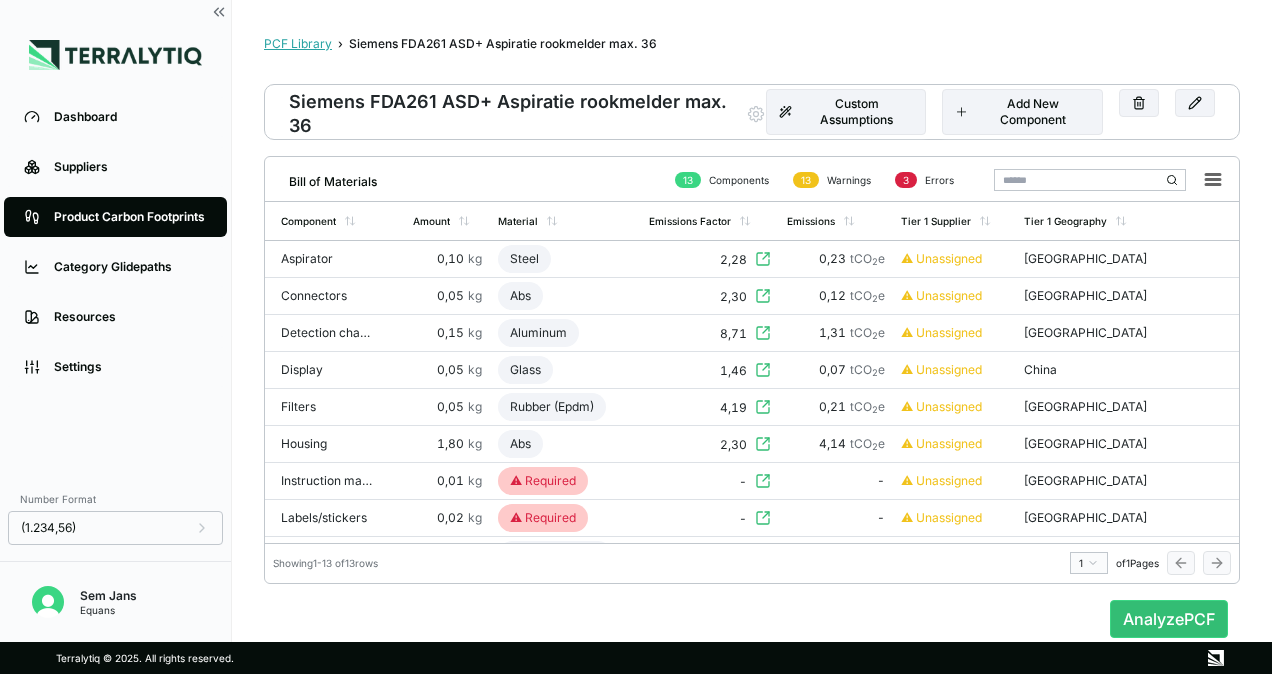click on "PCF Library" at bounding box center (298, 44) 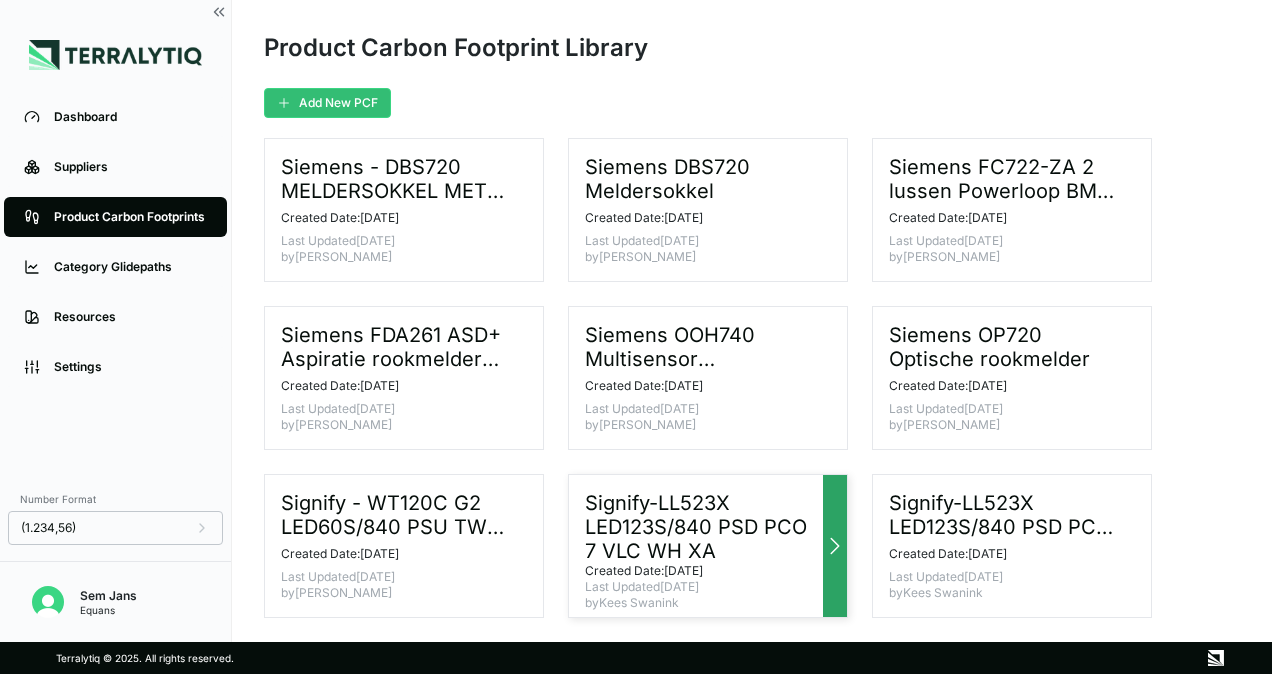 click on "Signify-LL523X LED123S/840 PSD PCO 7 VLC WH XA" at bounding box center (700, 527) 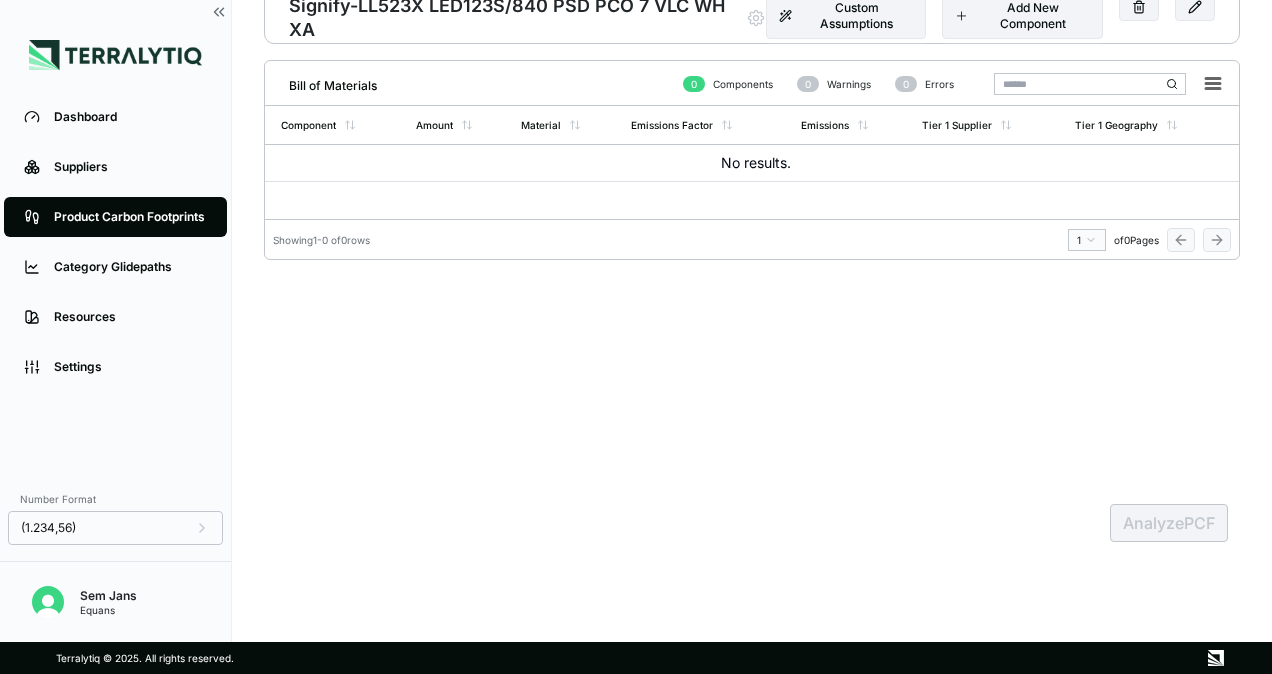 scroll, scrollTop: 0, scrollLeft: 0, axis: both 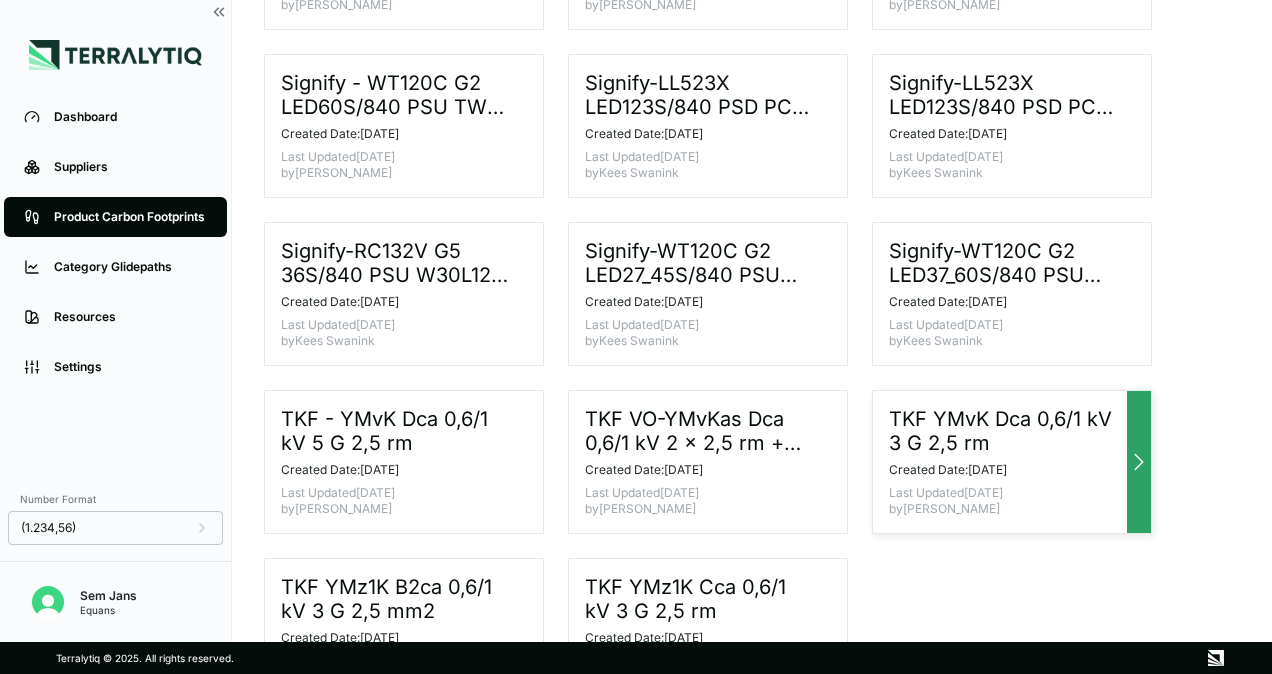 click on "TKF YMvK Dca 0,6/1 kV 3 G 2,5 rm" at bounding box center [1004, 431] 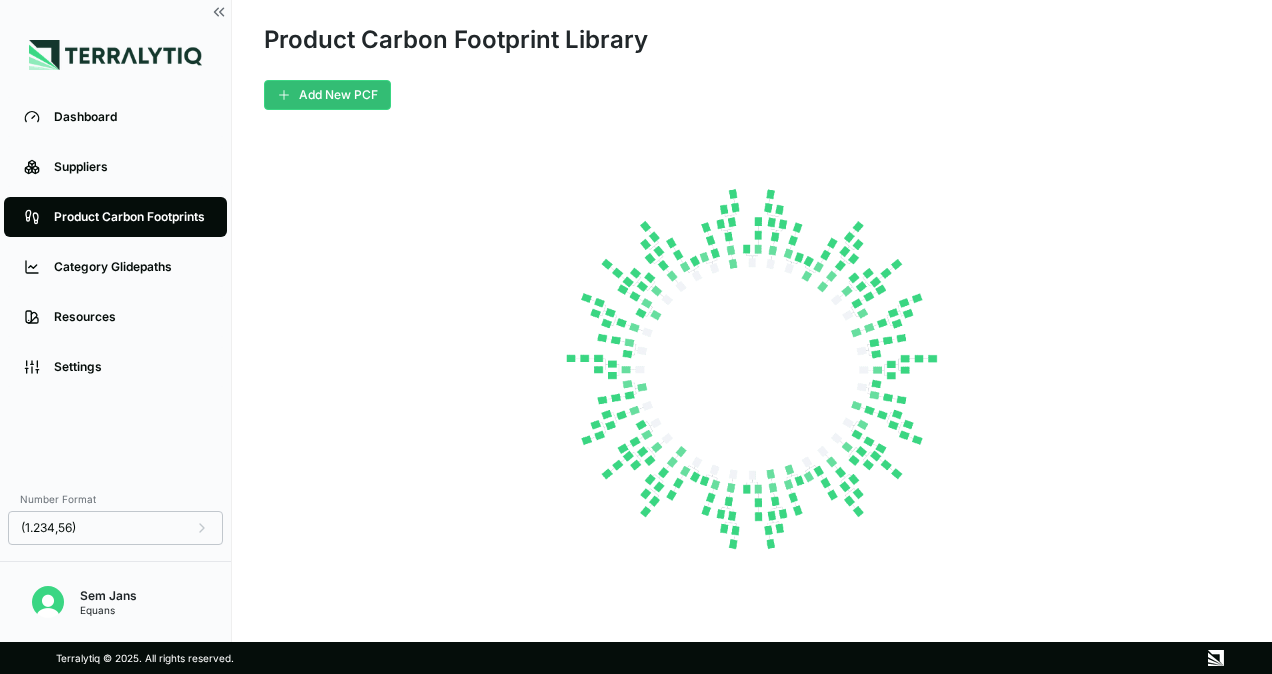 scroll, scrollTop: 7, scrollLeft: 0, axis: vertical 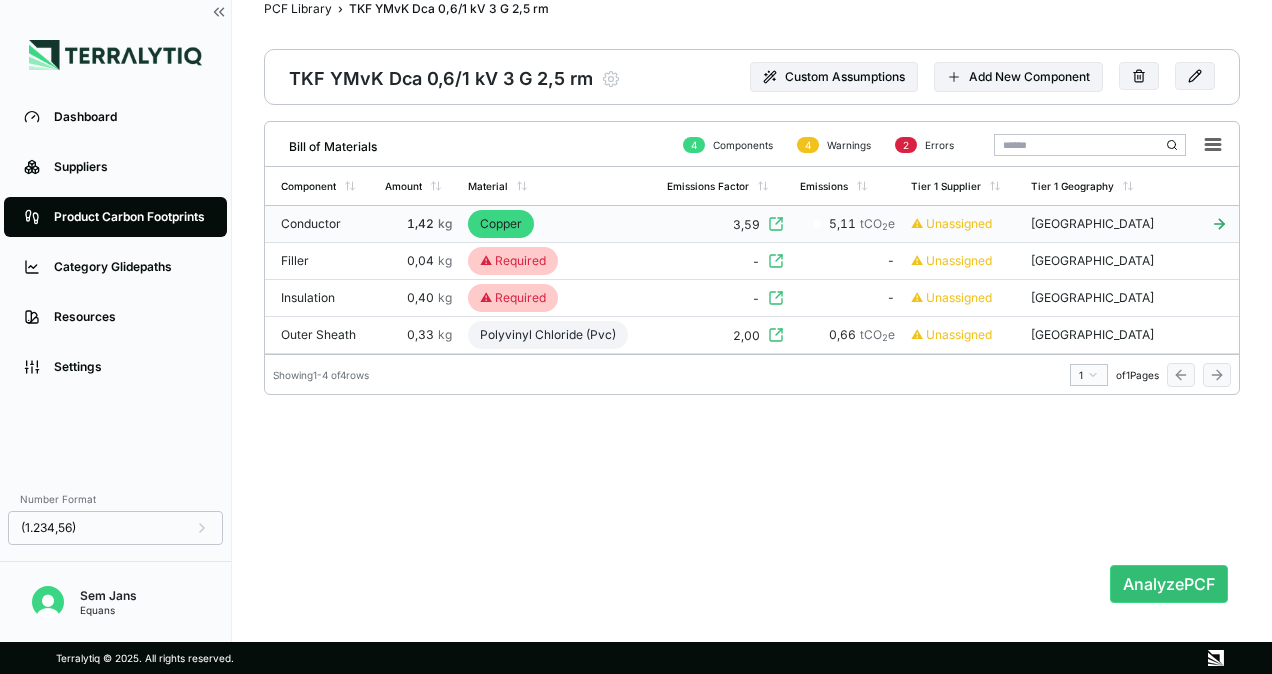 click on "Copper" at bounding box center [501, 224] 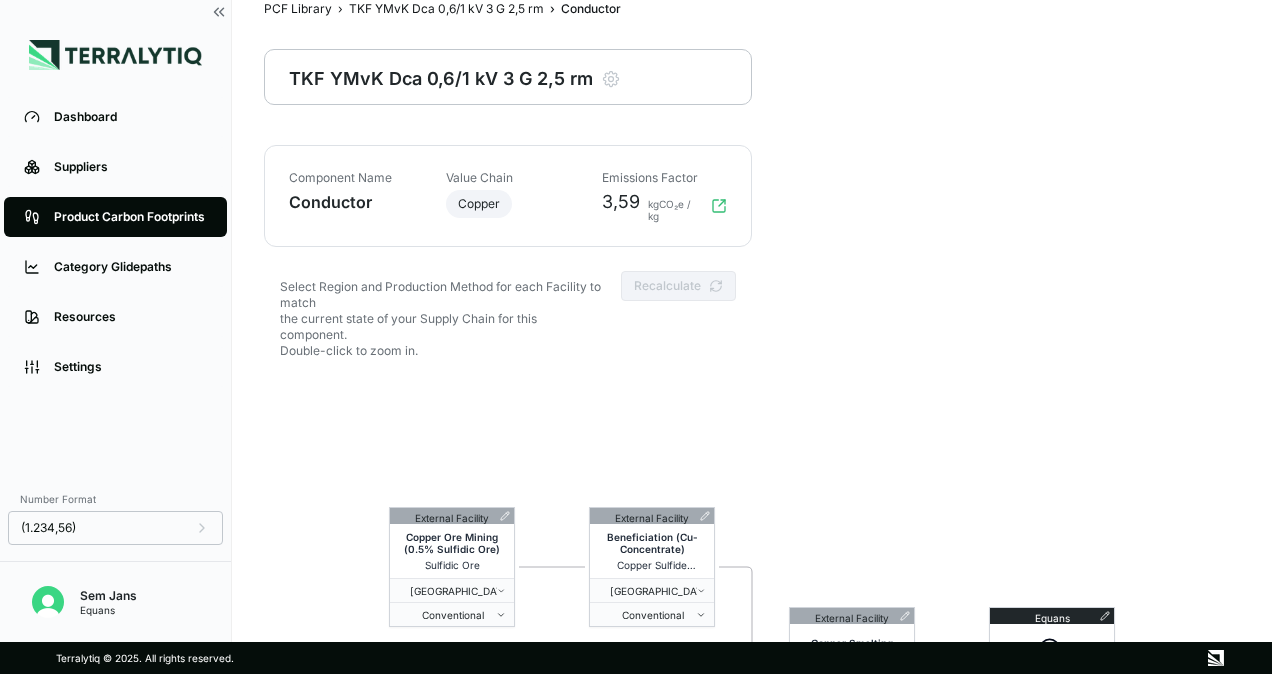 scroll, scrollTop: 96, scrollLeft: 0, axis: vertical 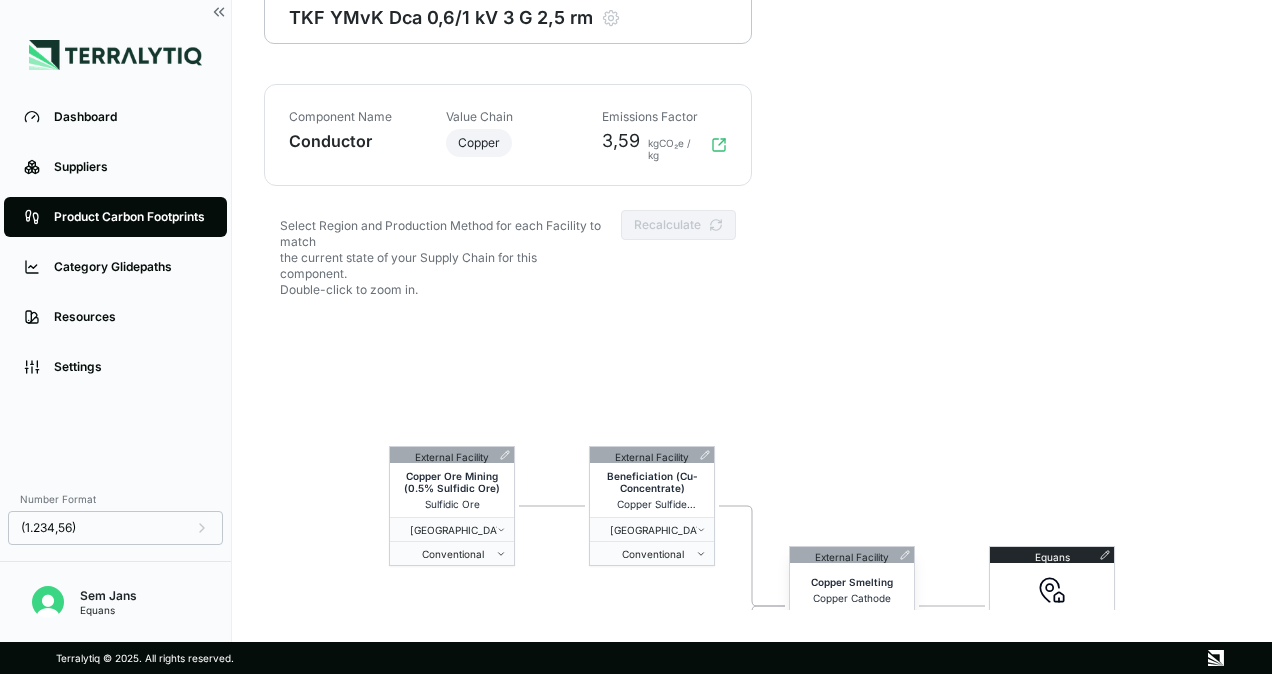 drag, startPoint x: 880, startPoint y: 576, endPoint x: 798, endPoint y: 553, distance: 85.16454 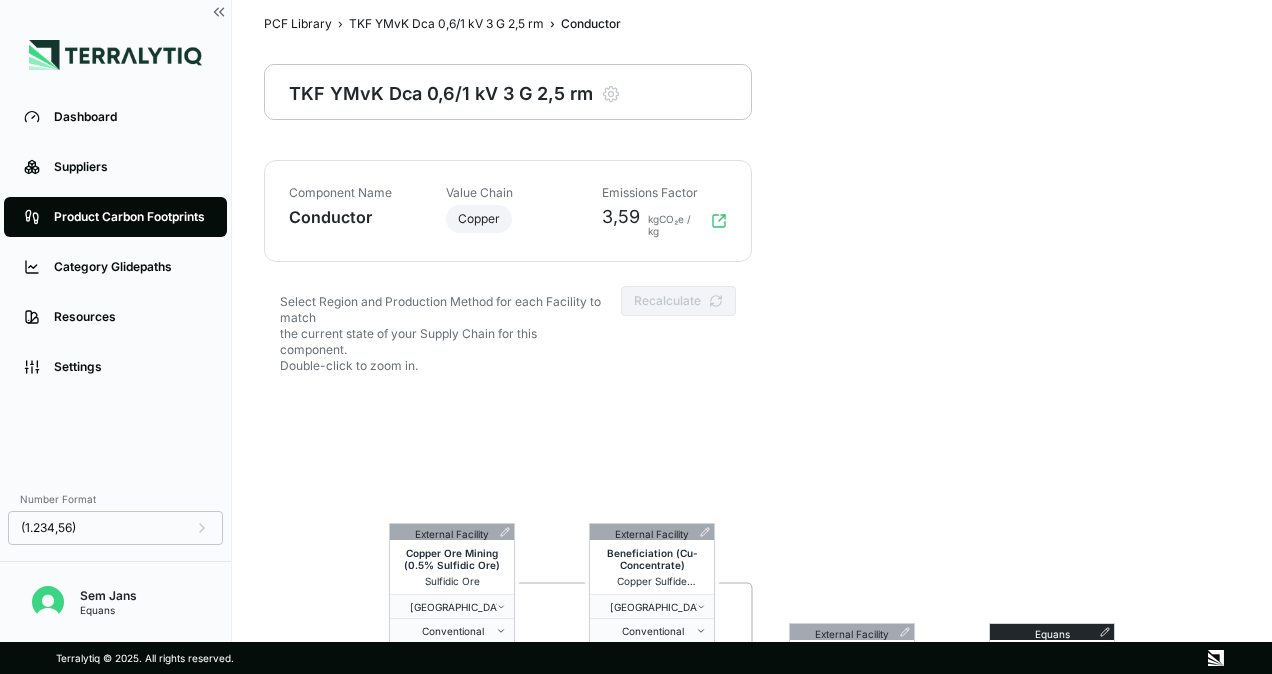 scroll, scrollTop: 0, scrollLeft: 0, axis: both 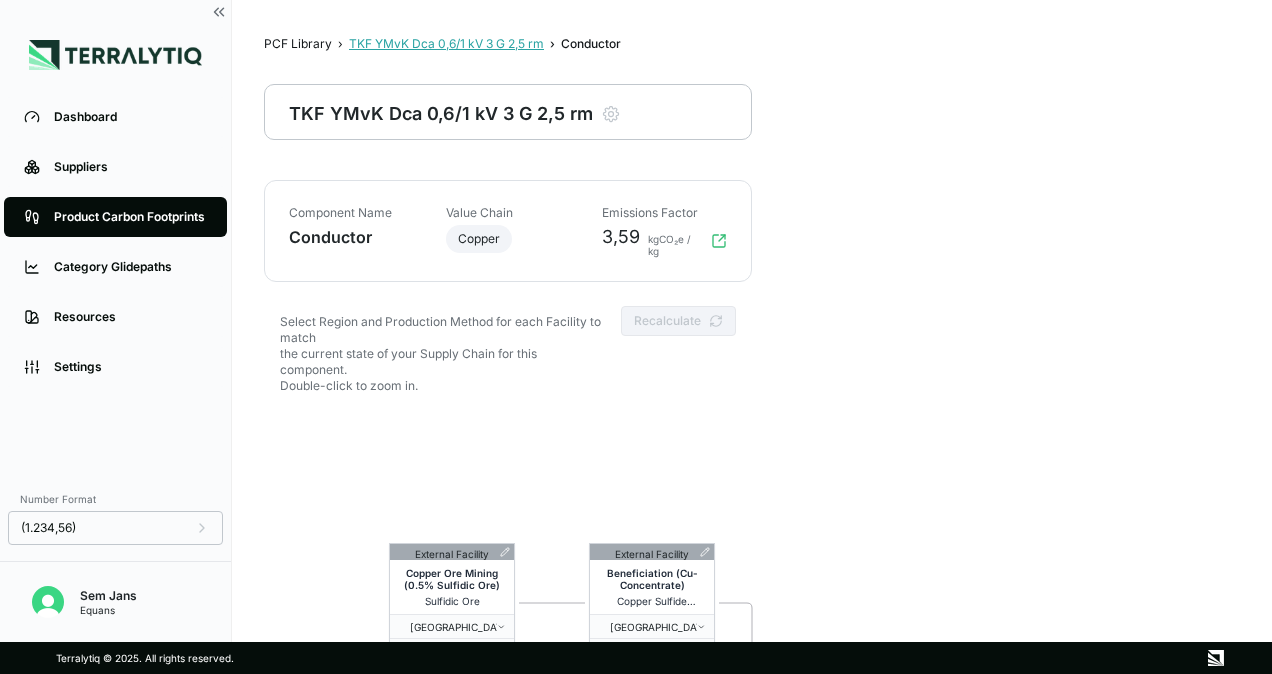 click on "TKF YMvK Dca 0,6/1 kV 3 G 2,5 rm" at bounding box center (446, 44) 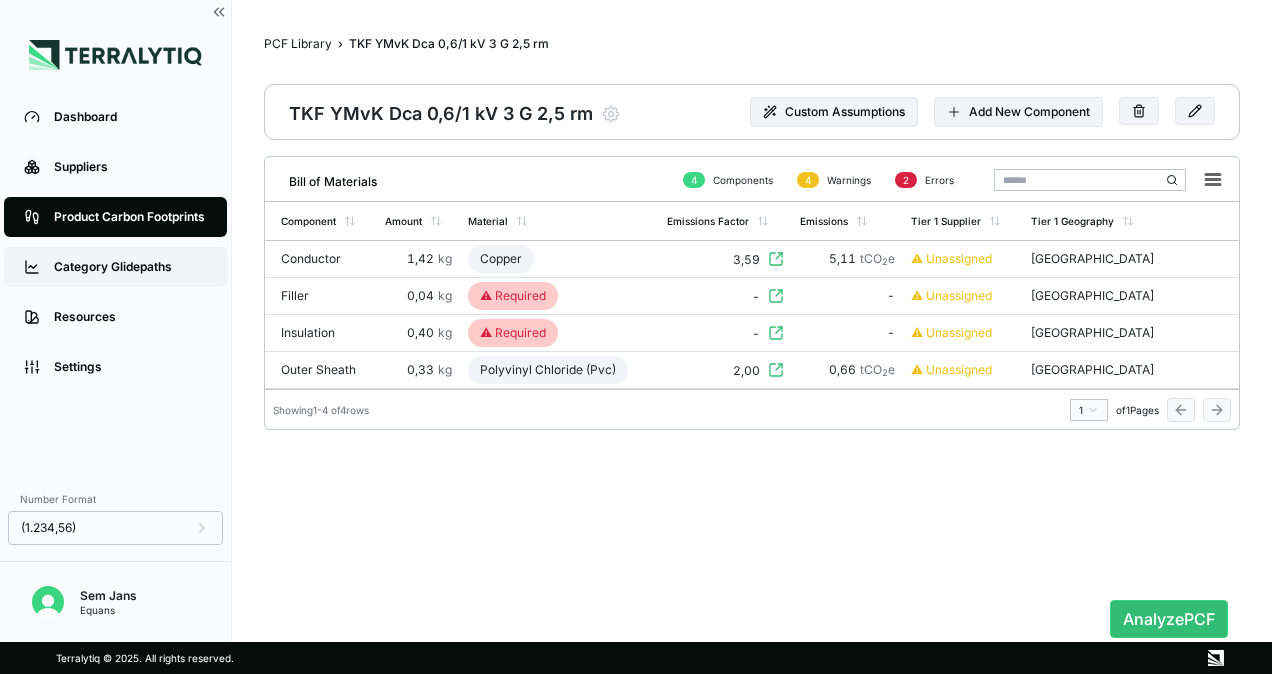 click on "Category Glidepaths" at bounding box center (130, 267) 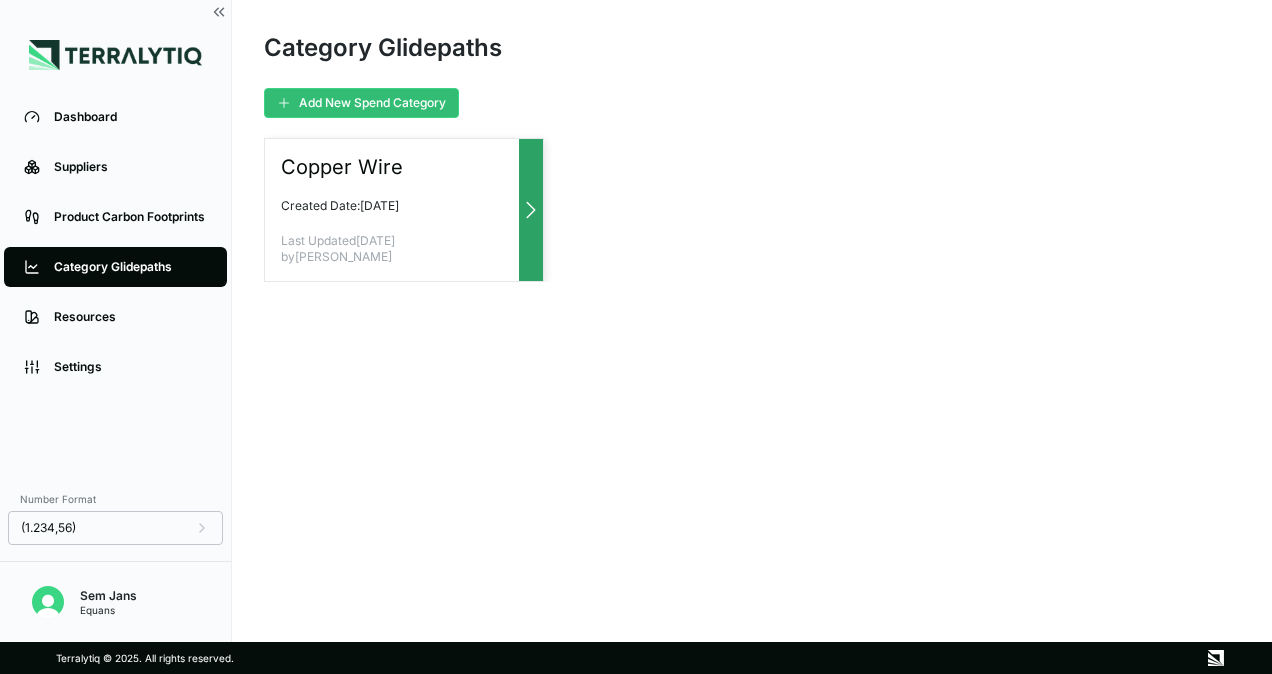 click on "Copper Wire" at bounding box center [396, 167] 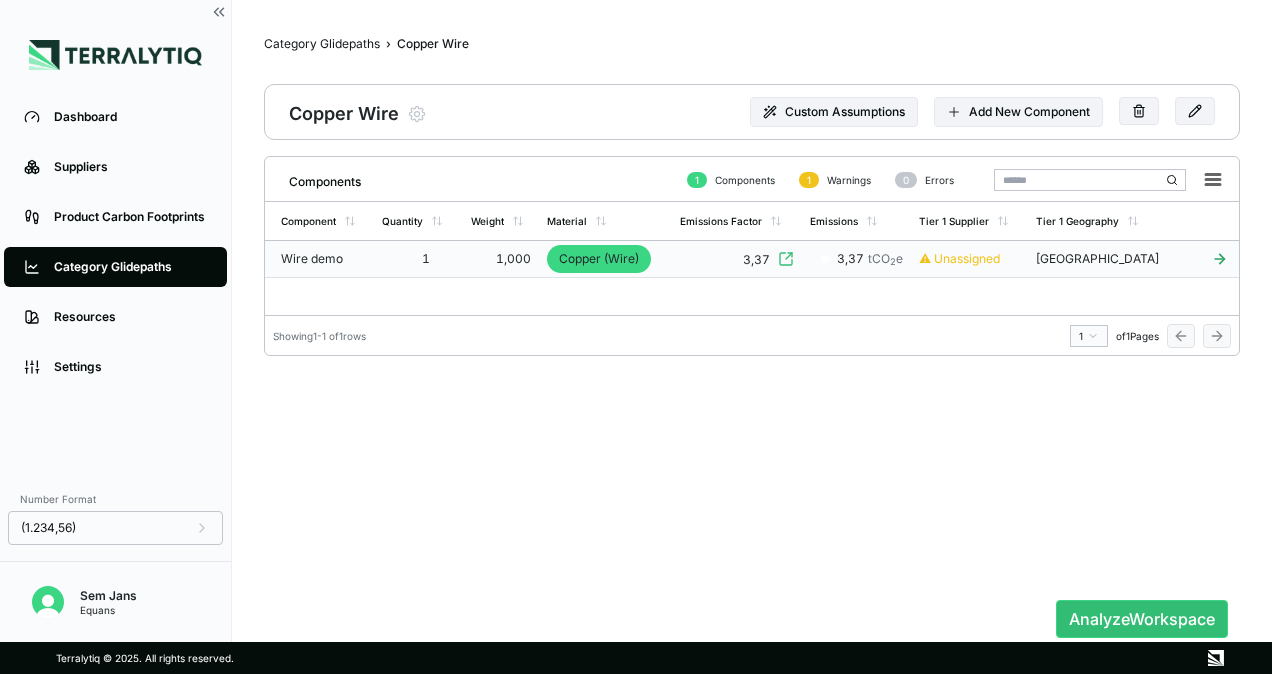 click on "3,37" at bounding box center (737, 259) 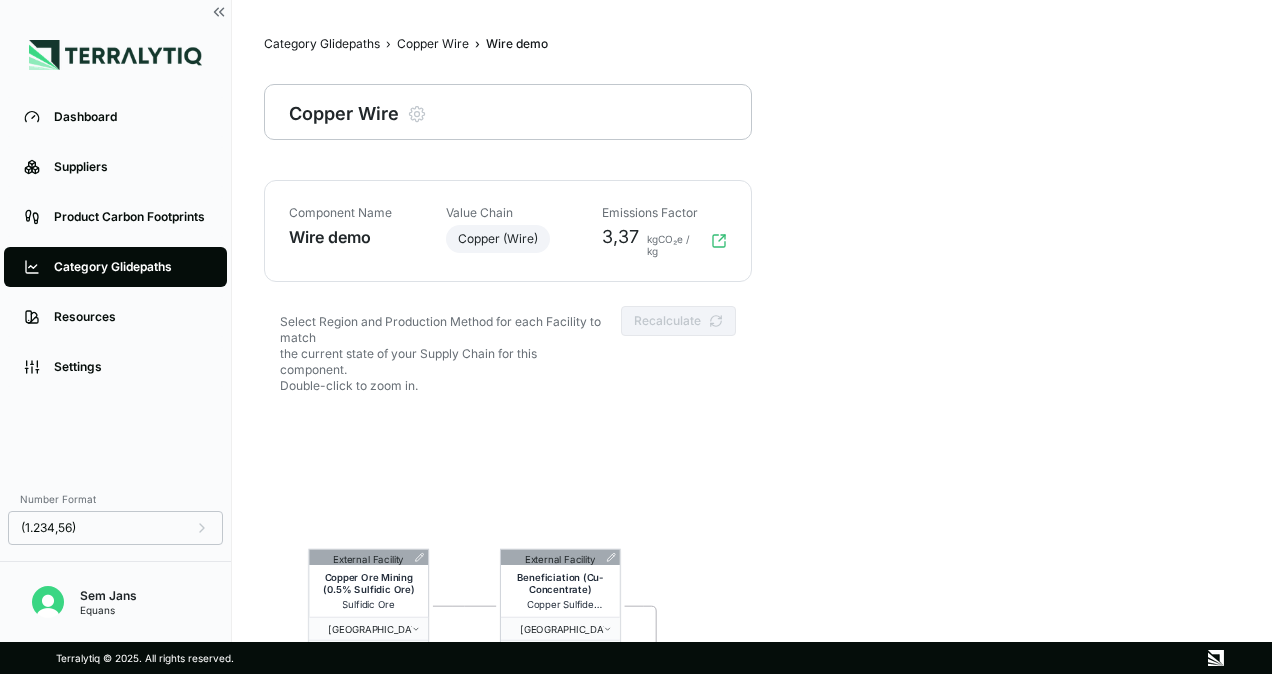 scroll, scrollTop: 96, scrollLeft: 0, axis: vertical 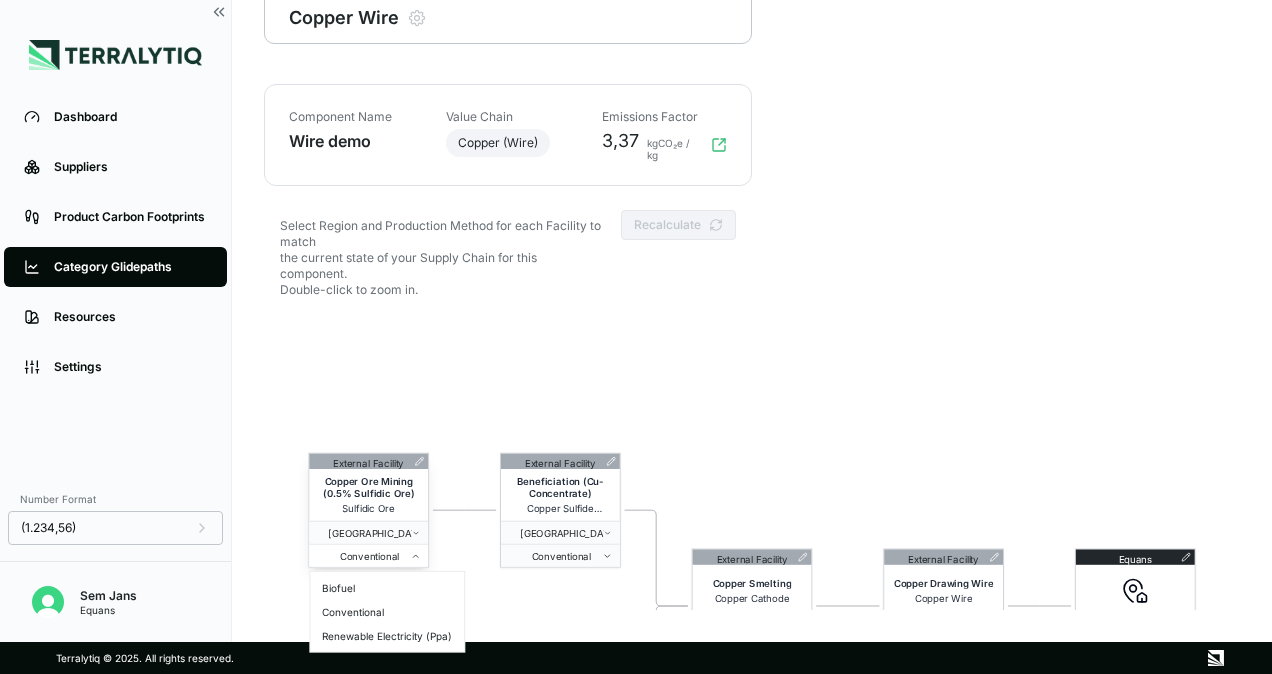 click on "Conventional" at bounding box center (368, 555) 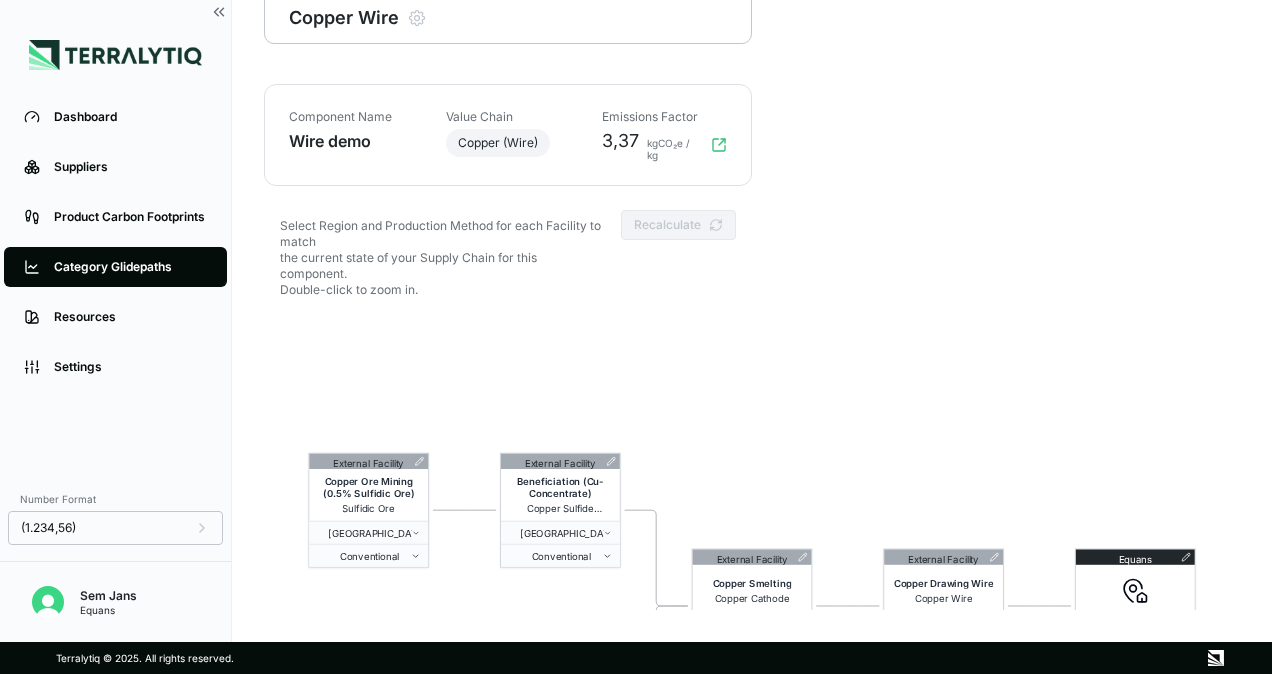 scroll, scrollTop: 0, scrollLeft: 0, axis: both 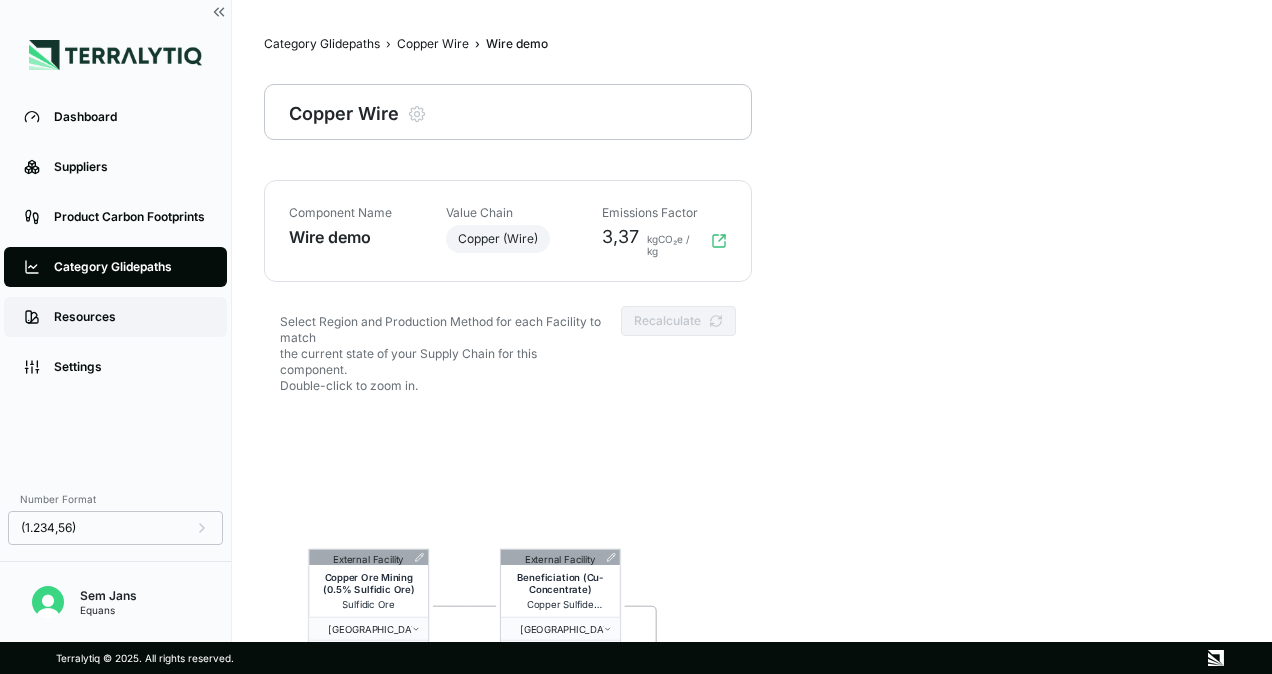 click on "Resources" at bounding box center [130, 317] 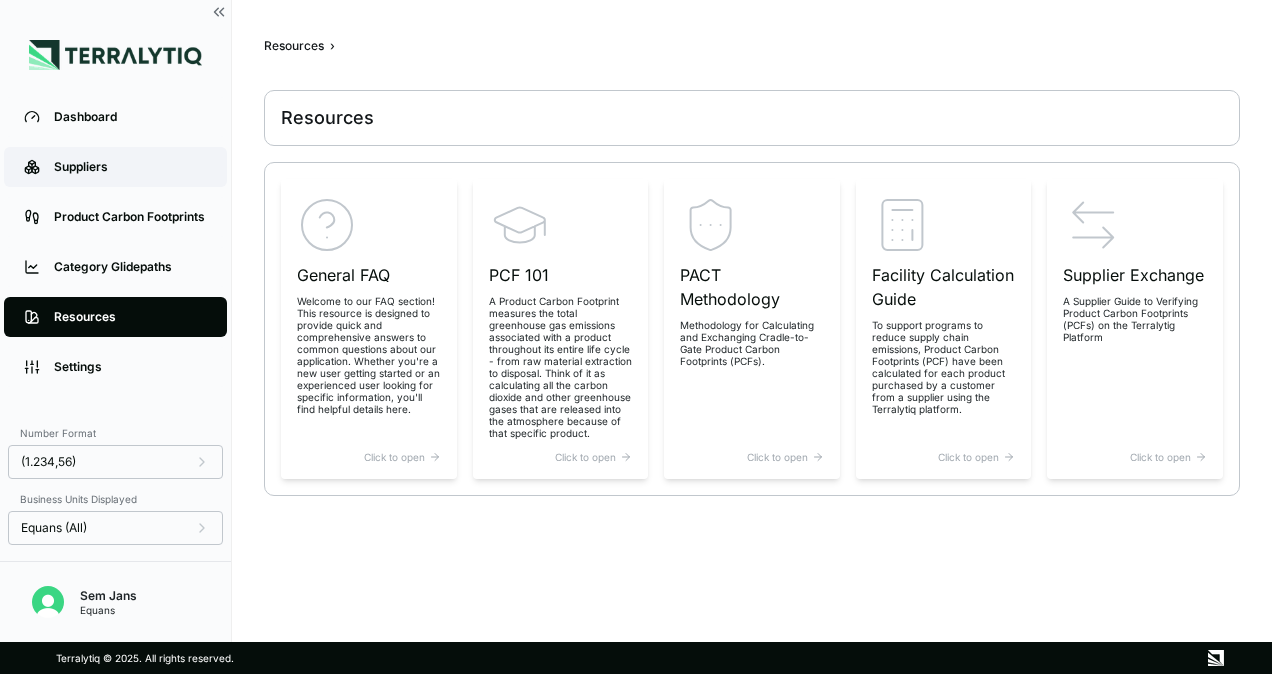 click on "Suppliers" at bounding box center (115, 167) 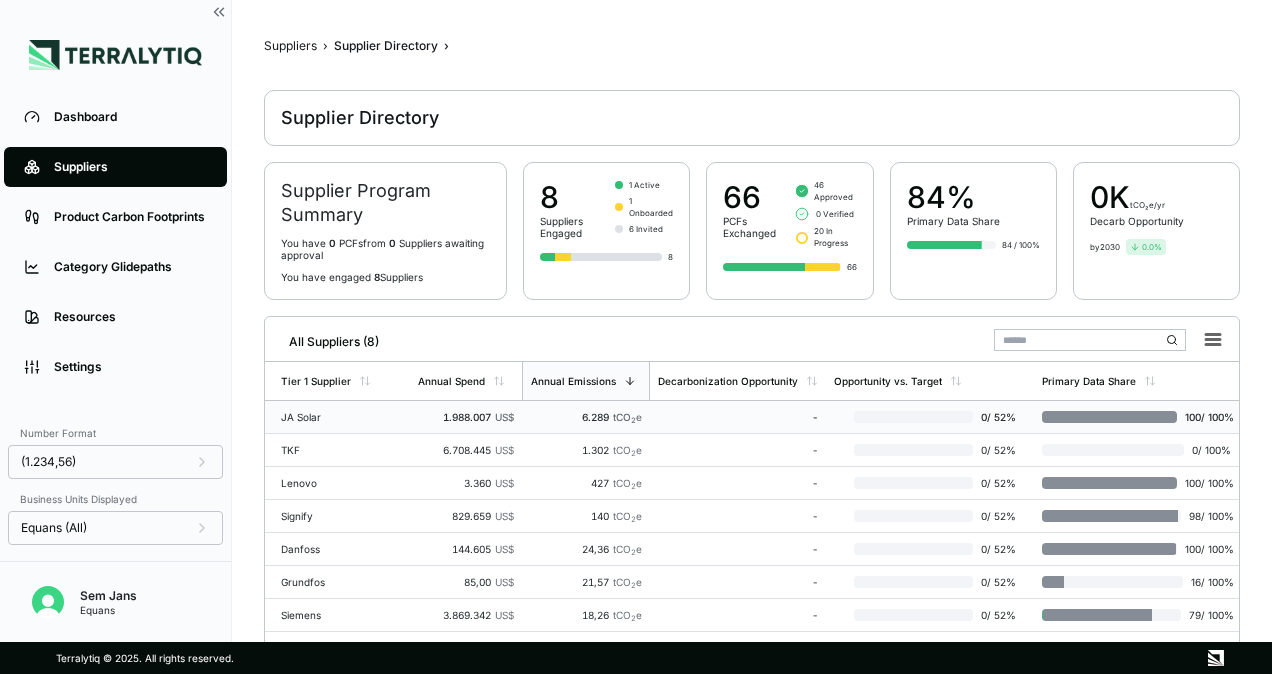 click on "JA Solar" at bounding box center (341, 417) 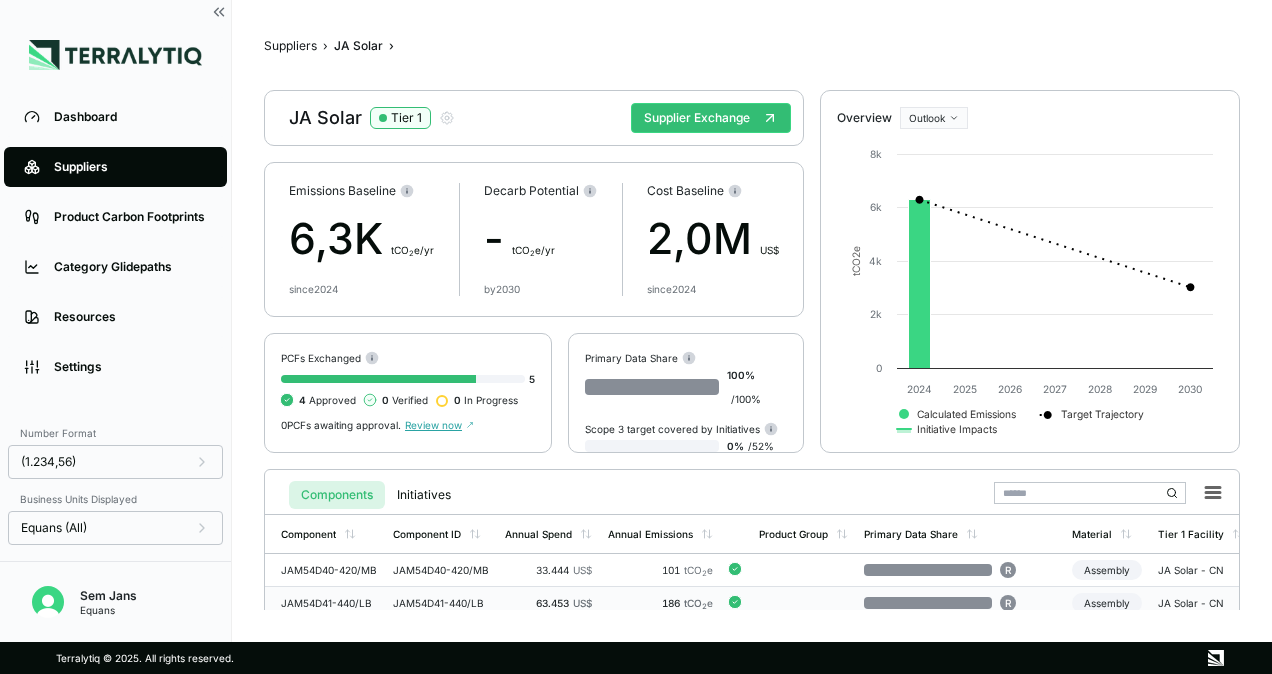 click on "JAM54D41-440/LB" at bounding box center (325, 603) 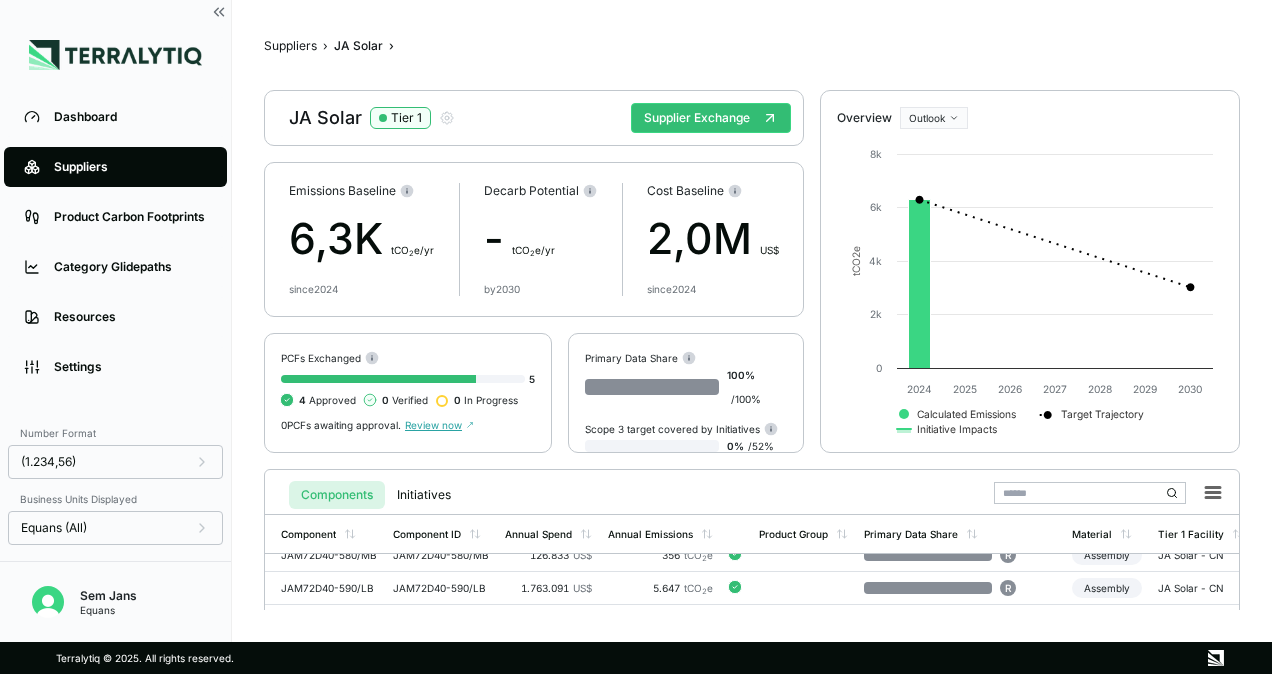 scroll, scrollTop: 83, scrollLeft: 0, axis: vertical 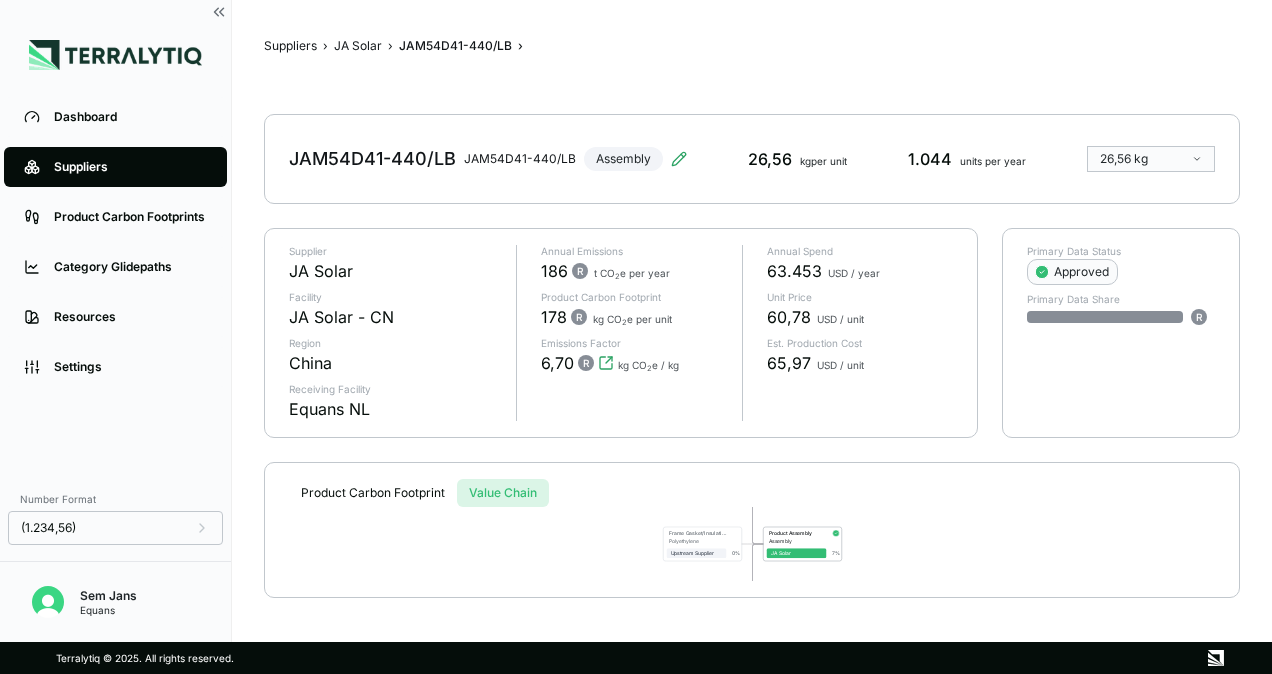 click on "Suppliers › JA Solar › JAM54D41-440/LB › JAM54D41-440/LB JAM54D41-440/LB Assembly 26,56 kg  per unit 1.044 units per year 26,56   kg Supplier JA Solar Facility JA Solar - CN Region [GEOGRAPHIC_DATA] Receiving Facility Equans NL Annual Emissions 186 R t CO 2 e per year Product Carbon Footprint 178 R kg CO 2 e per unit Emissions Factor 6,70 R kg CO 2 e / kg Annual Spend 63.453 USD / year Unit Price 60,78 USD / unit Est. Production Cost 65,97 USD / unit Primary Data Status Approved Primary Data Share R Product Carbon Footprint Value Chain Aluminum Frame Aluminum Upstream Supplier 19 % Assembly Joint Epoxy Resin Upstream Supplier 1 % Battery Battery Cell Upstream Supplier 0 % Cell Solar Cell Upstream Supplier 48 % Encapsulation (EVA) Epoxy Resin Upstream Supplier 2 % Frame Gasket/Insulating Strip Polyethylene Upstream Supplier 0 % Junction Box Polyvinyl Chloride Upstream Supplier 0 % Junction Box Pottant/Joint/Sealant Epoxy Resin Upstream Supplier 0 % [PERSON_NAME] Polyethylene Upstream Supplier 2 % Ribbon & String Connector 1 %" at bounding box center (752, 321) 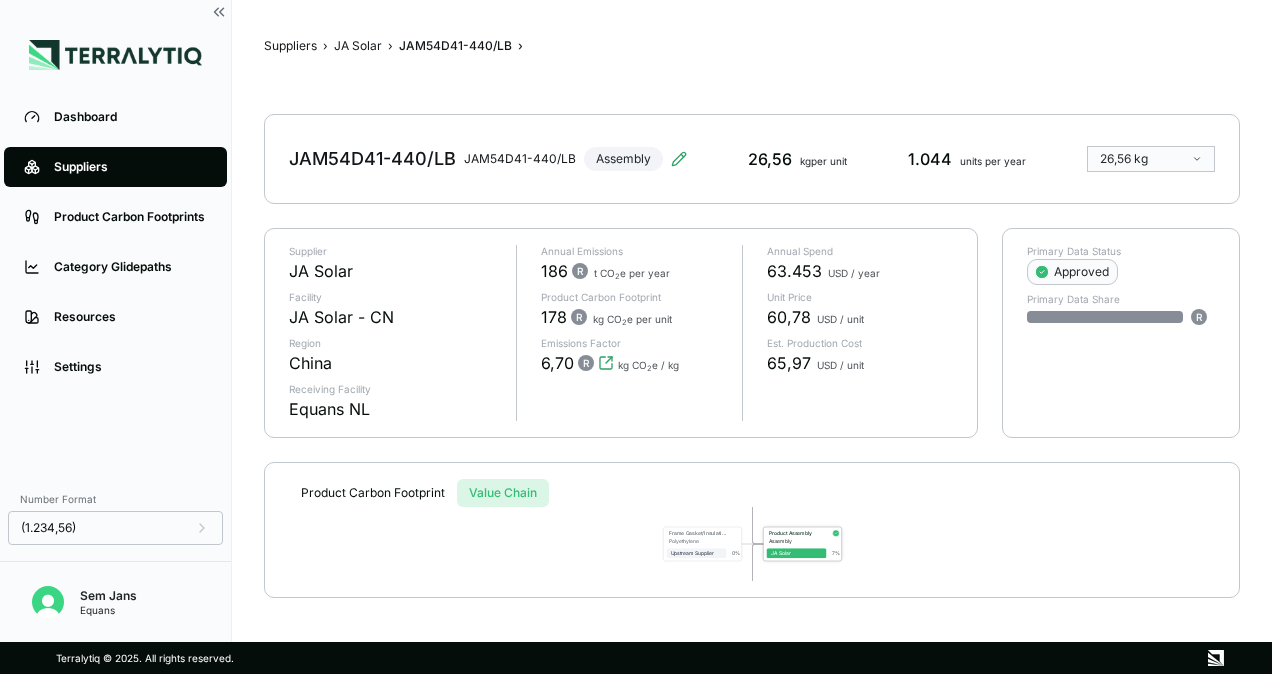 drag, startPoint x: 814, startPoint y: 541, endPoint x: 798, endPoint y: 528, distance: 20.615528 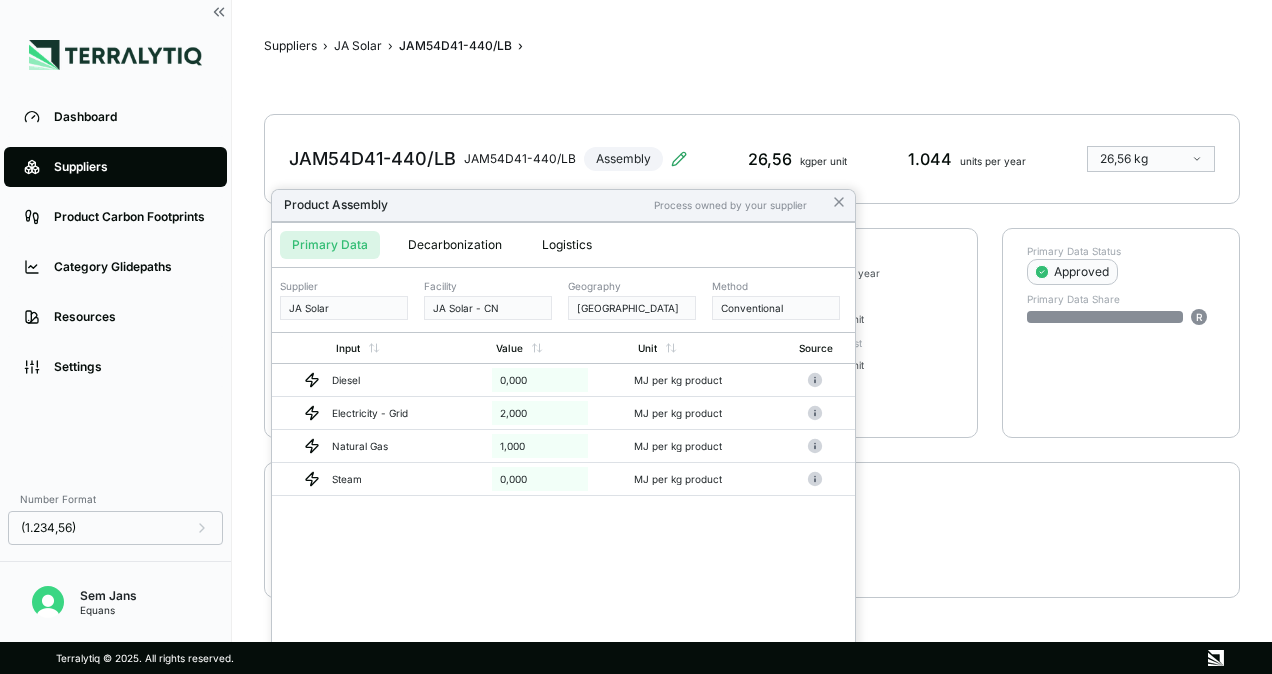 click at bounding box center [636, 337] 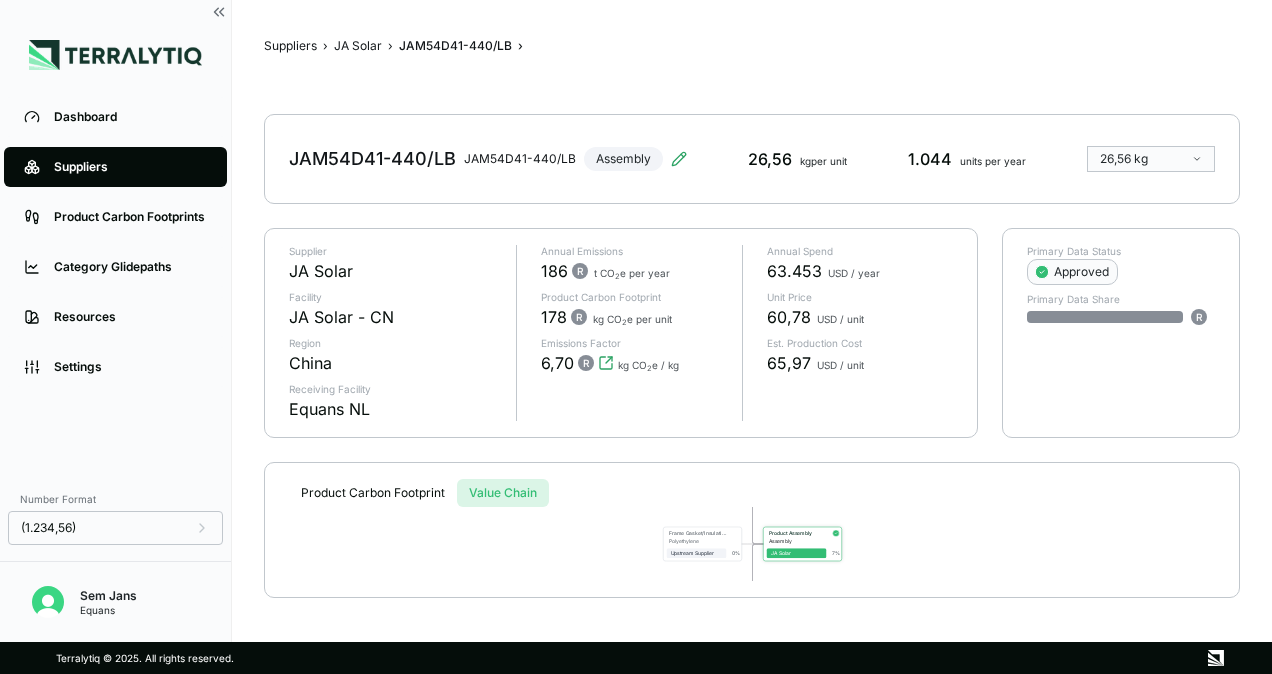 click on "Product Assembly" at bounding box center (796, 533) 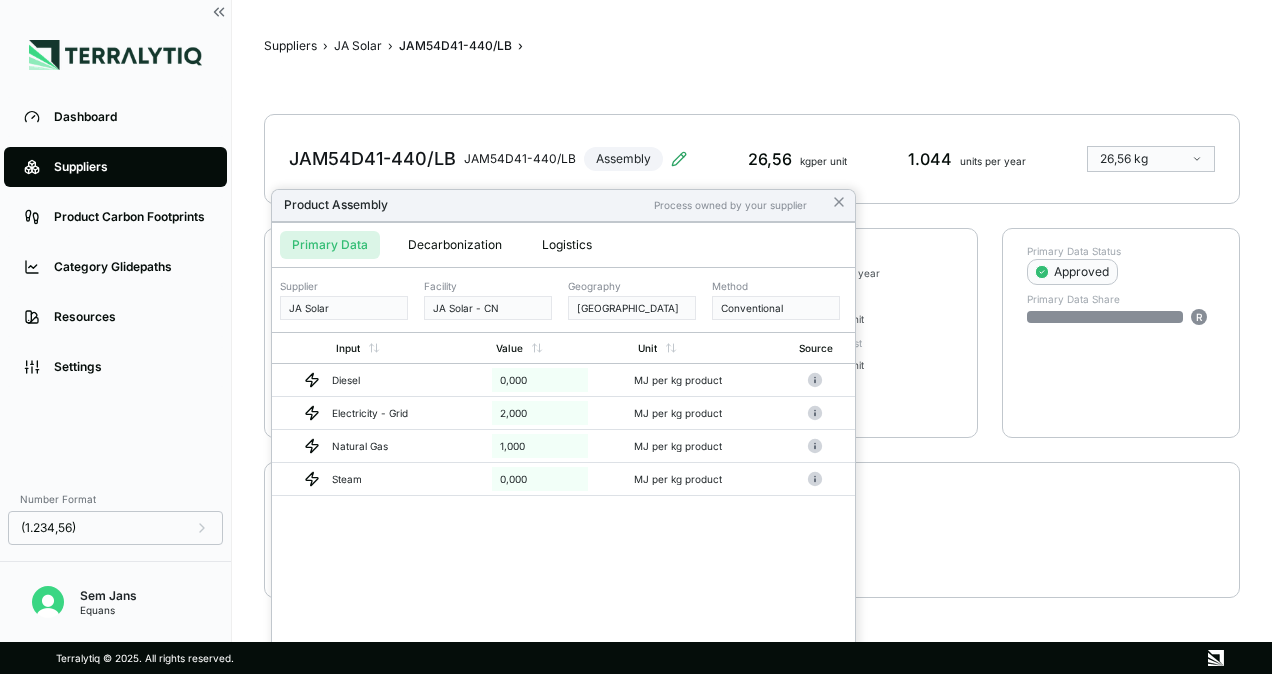 click at bounding box center [636, 337] 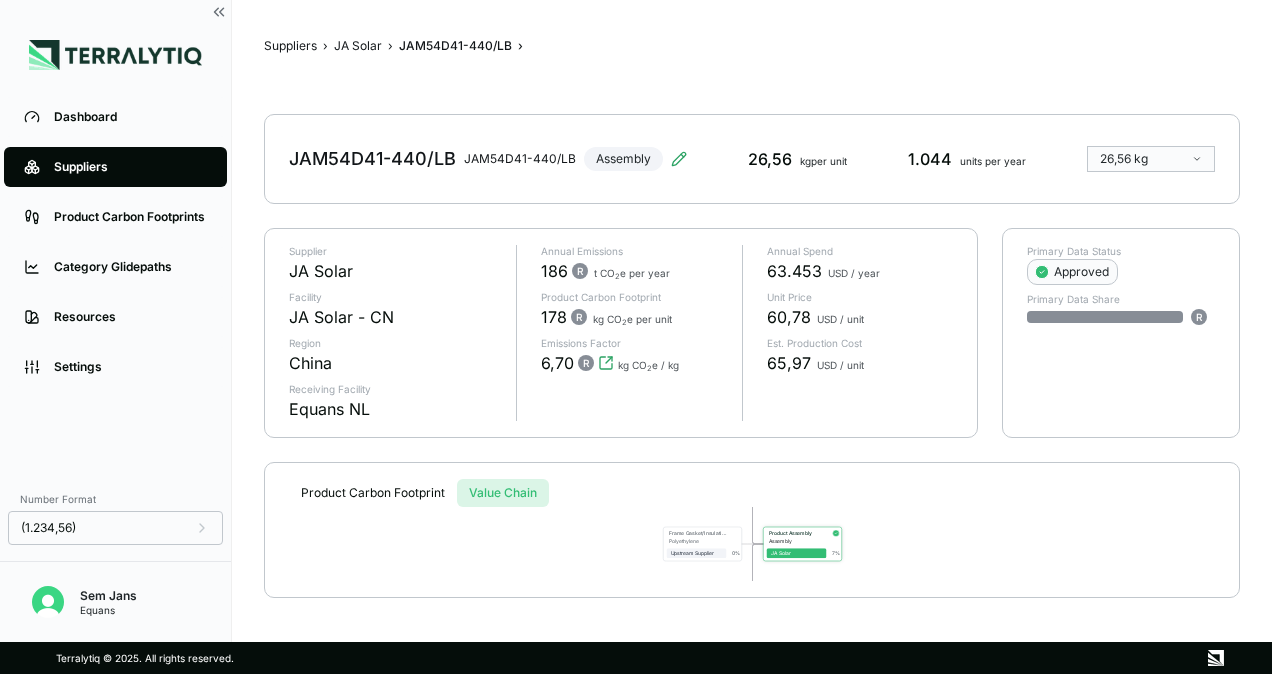 click on "Assembly" at bounding box center (798, 541) 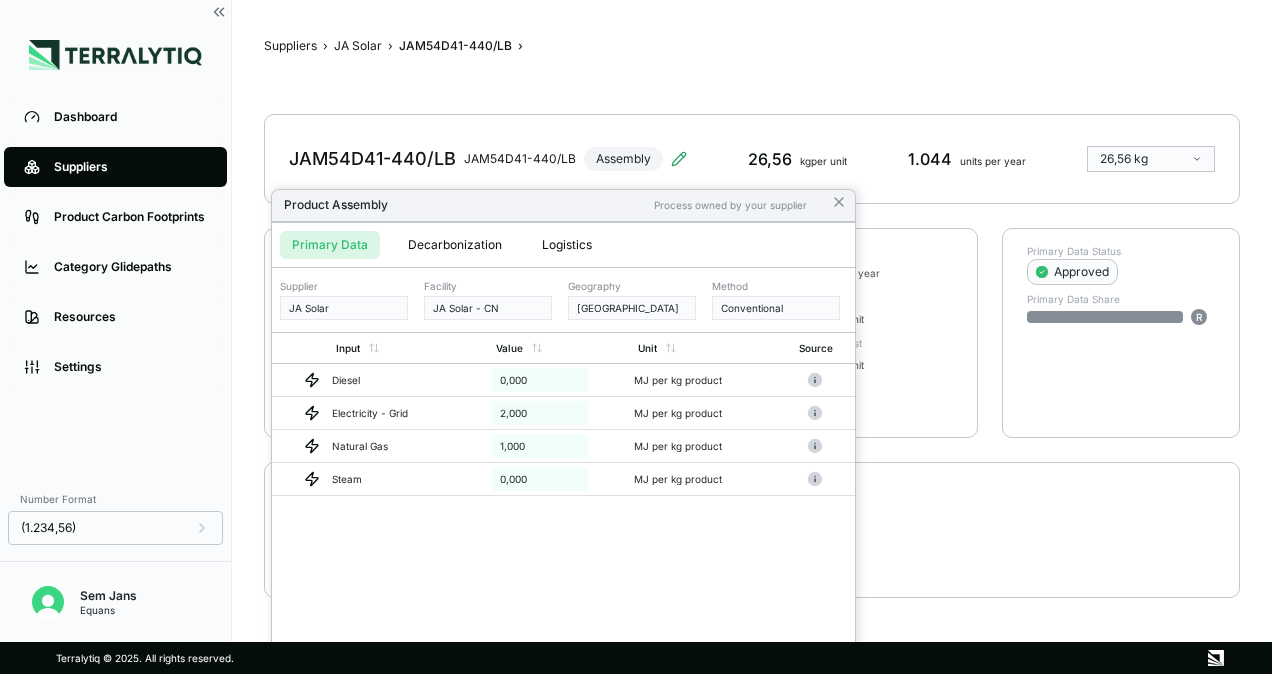 click at bounding box center [636, 337] 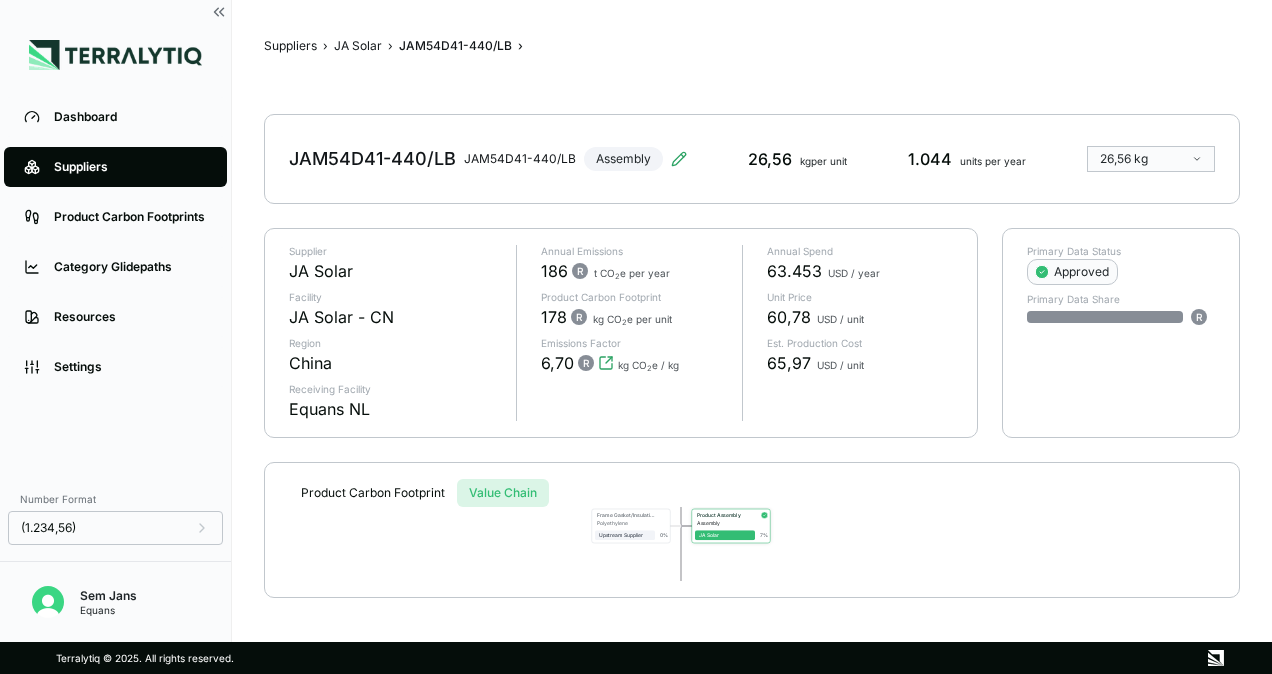 click on "Assembly" at bounding box center (726, 523) 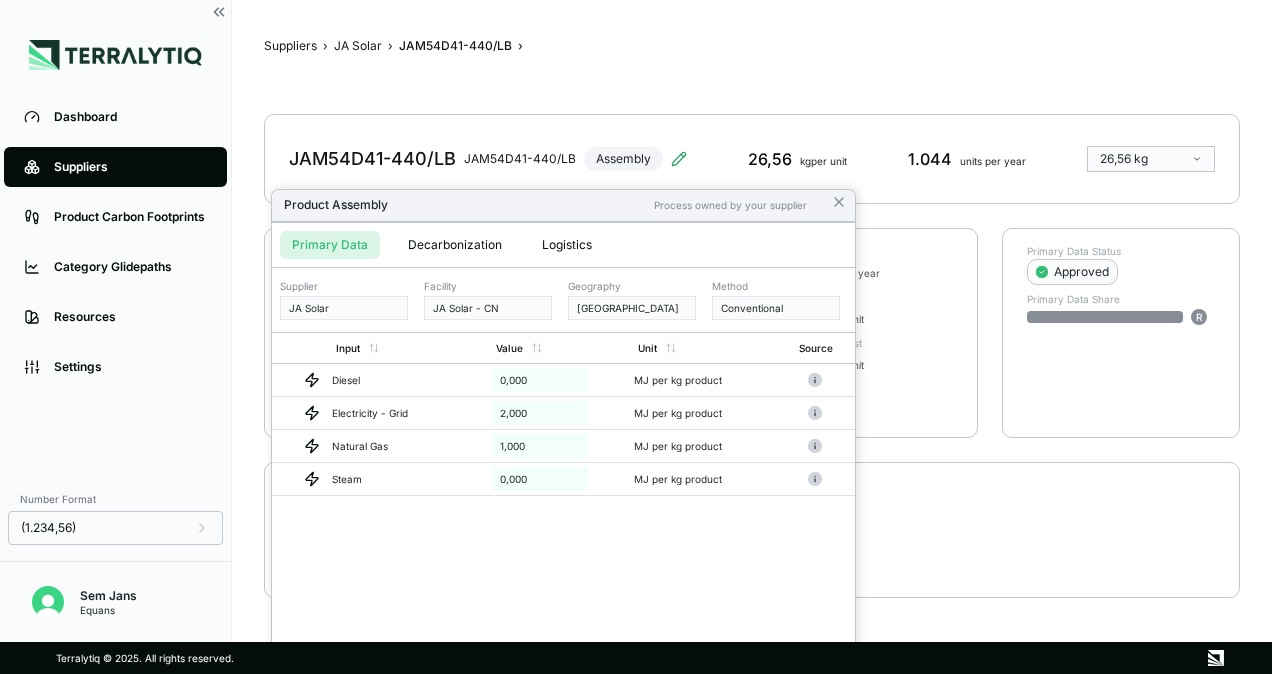 click at bounding box center [636, 337] 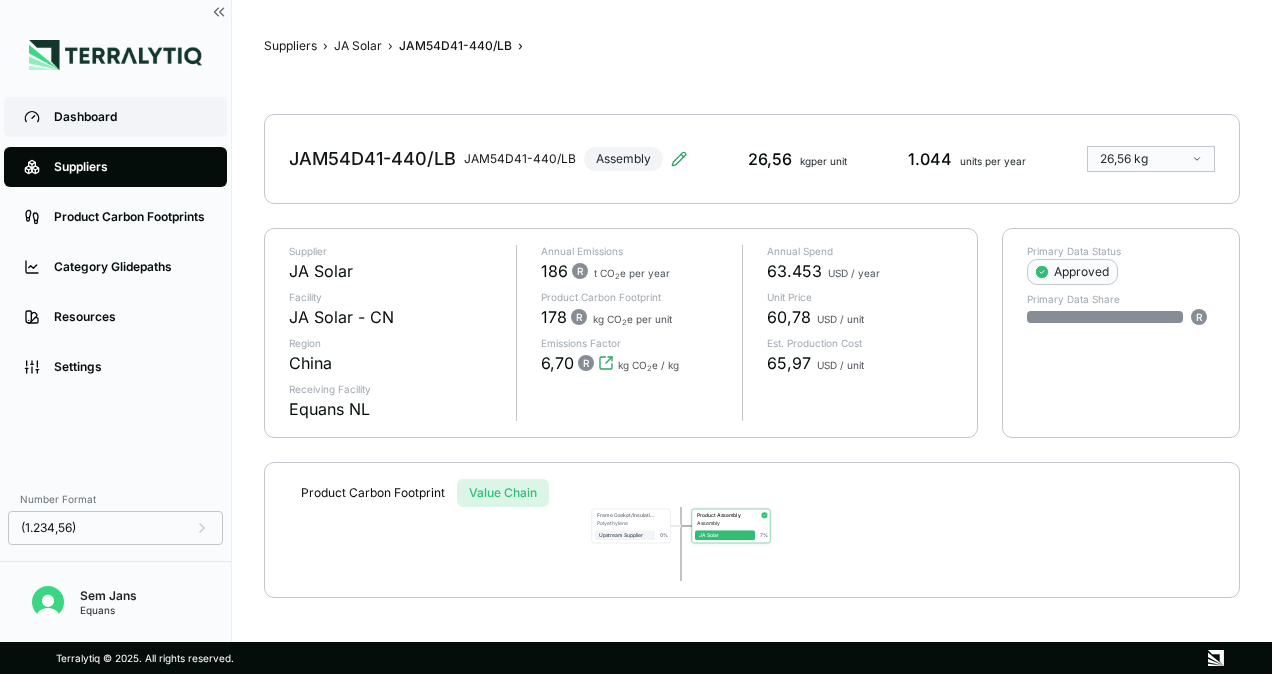 click on "Dashboard" at bounding box center [130, 117] 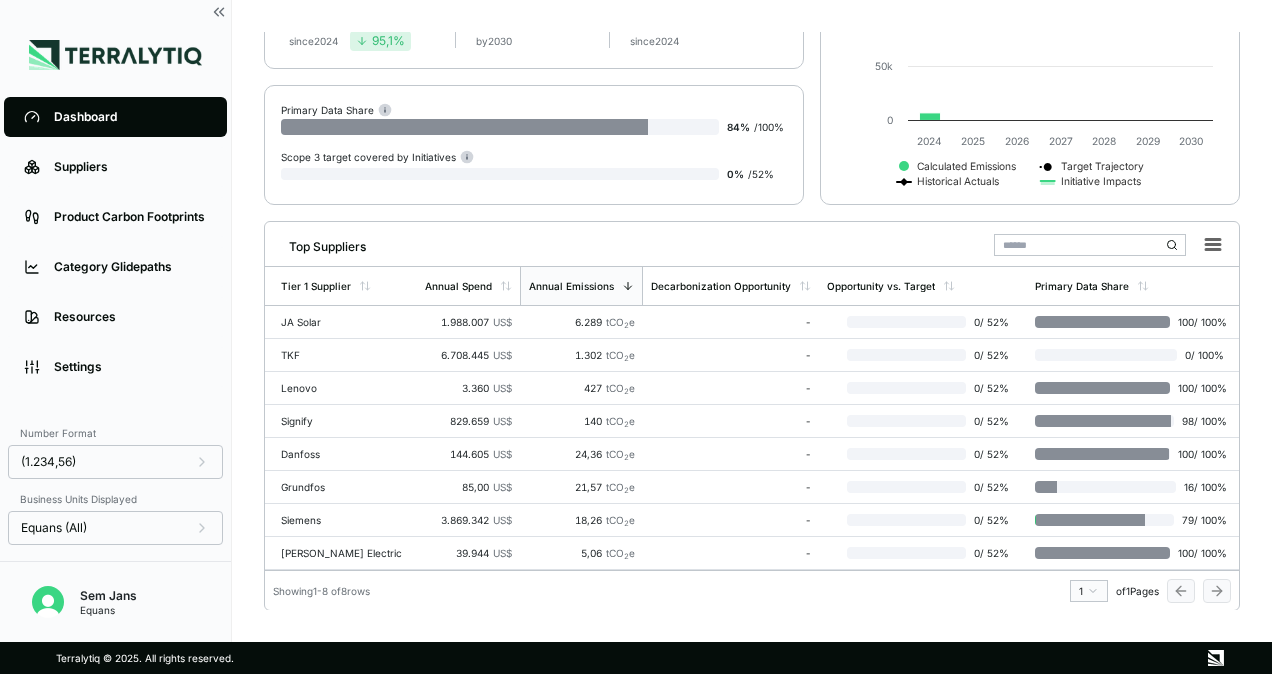scroll, scrollTop: 259, scrollLeft: 0, axis: vertical 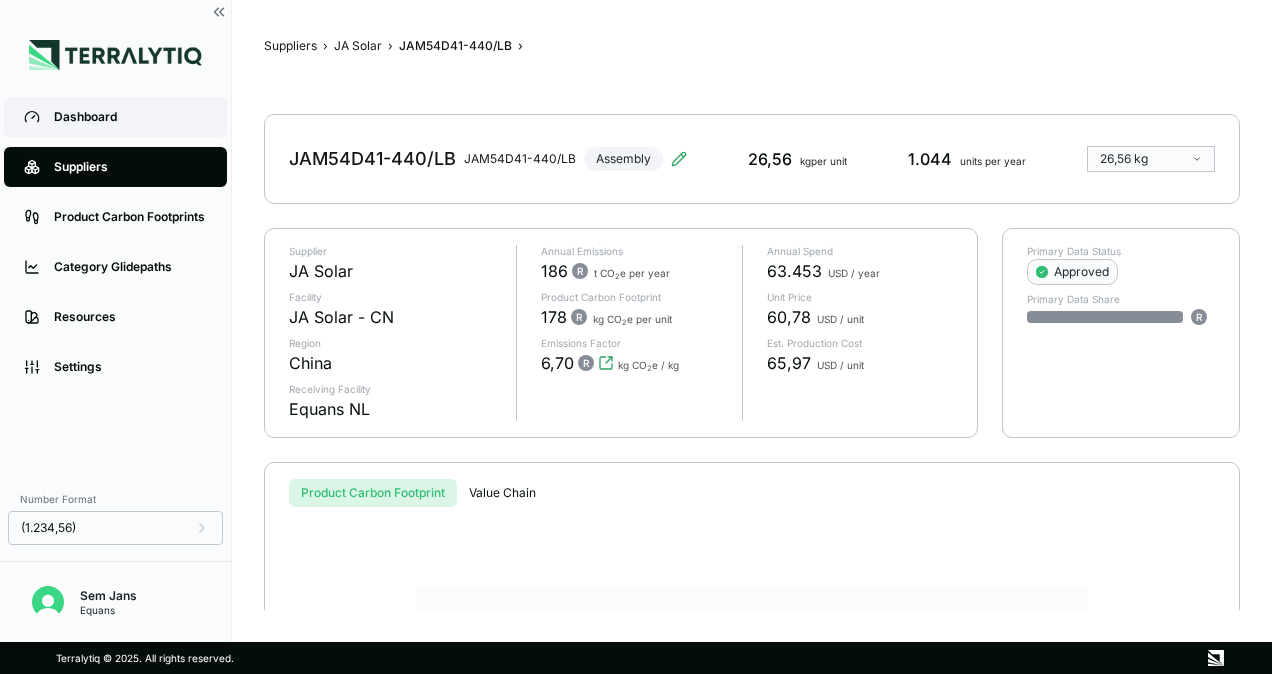 click on "Dashboard" at bounding box center (130, 117) 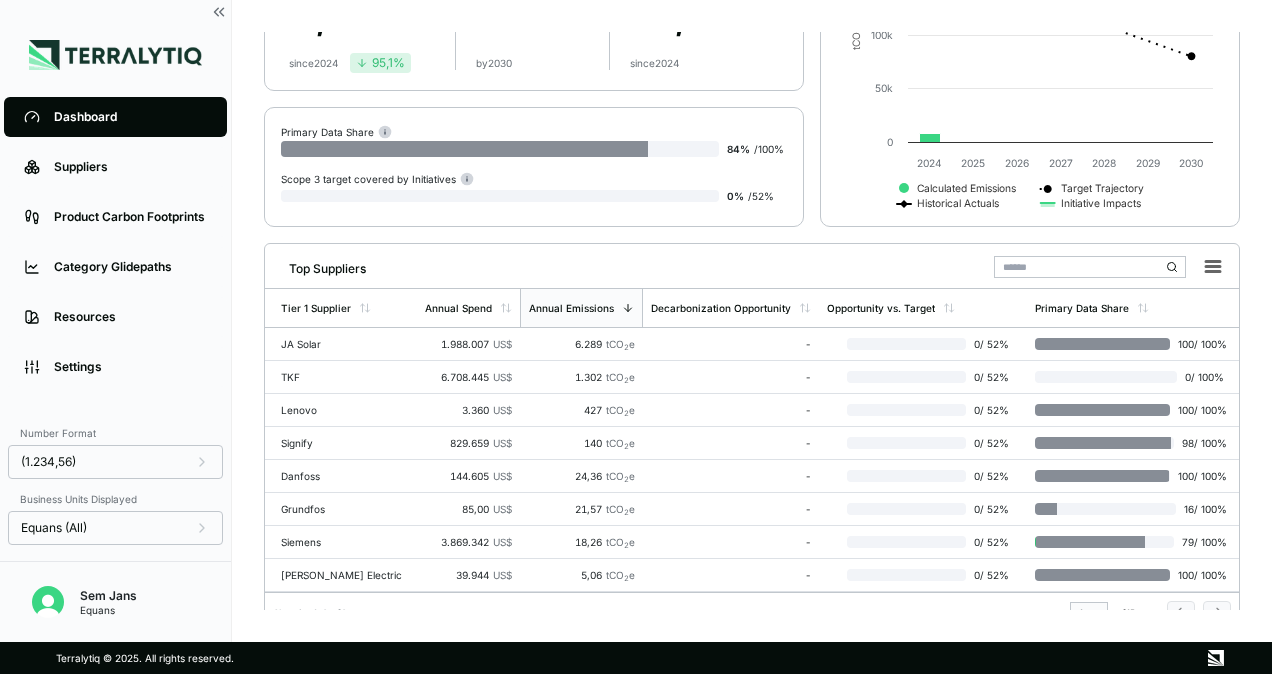 scroll, scrollTop: 260, scrollLeft: 0, axis: vertical 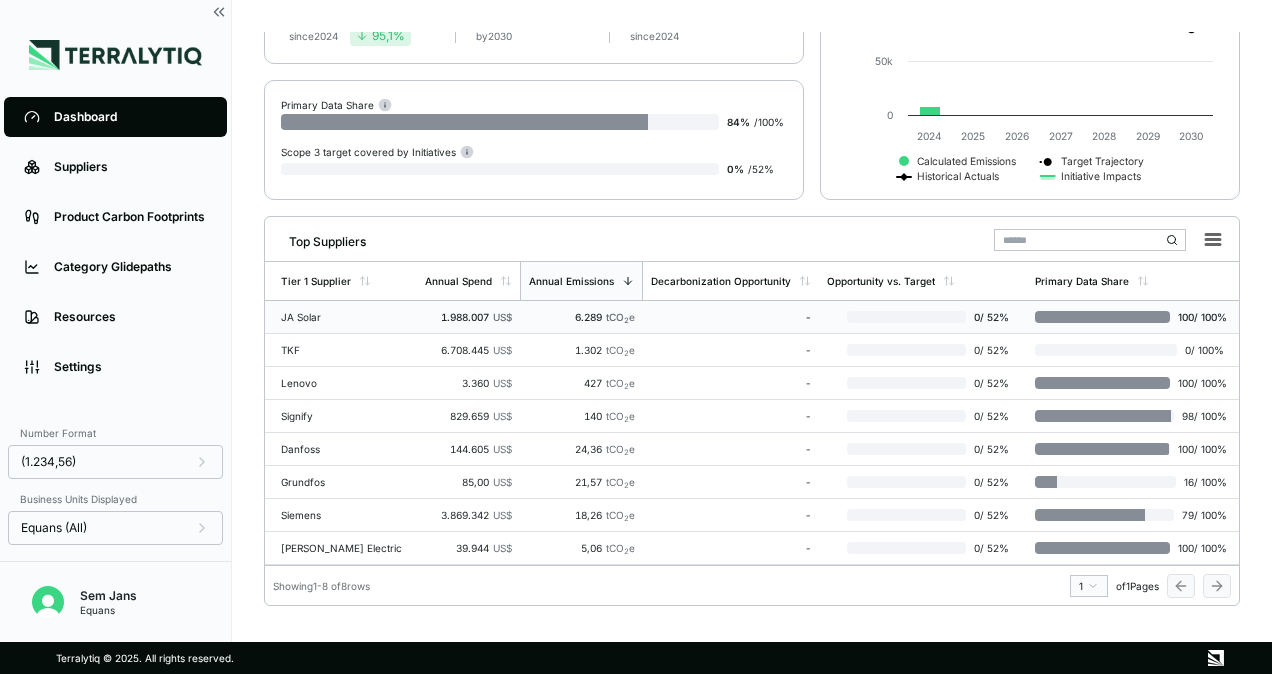 click at bounding box center (1102, 317) 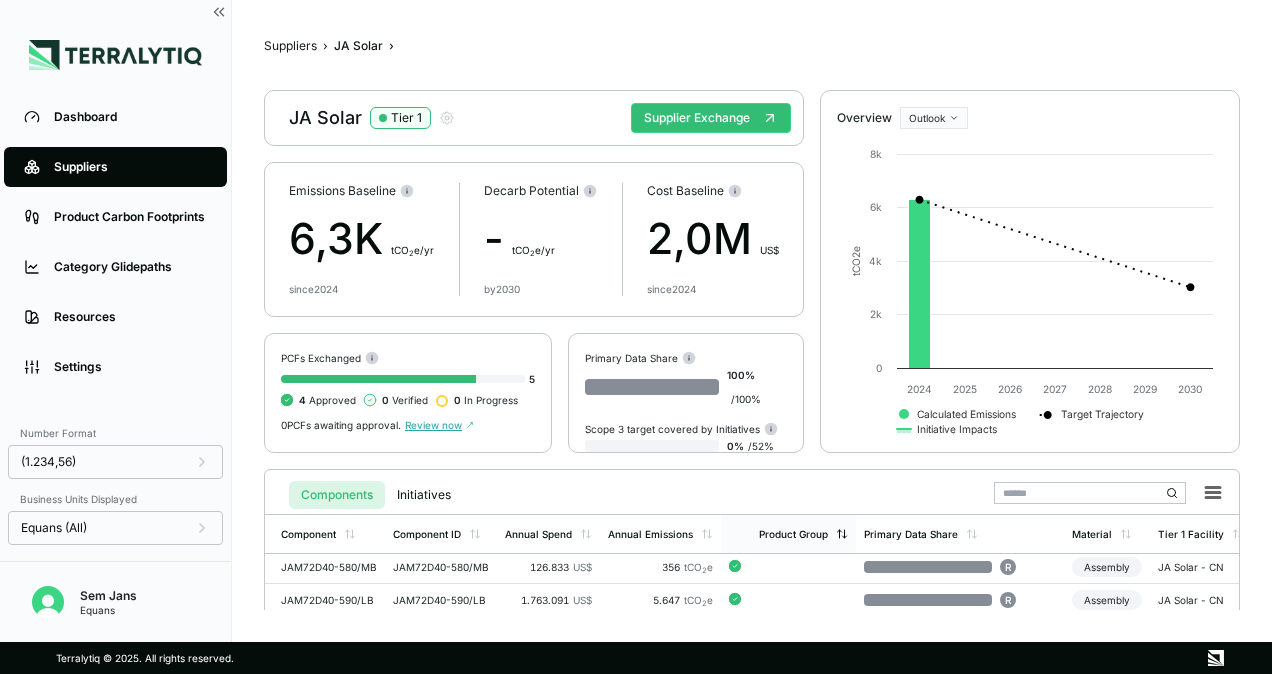 scroll, scrollTop: 70, scrollLeft: 0, axis: vertical 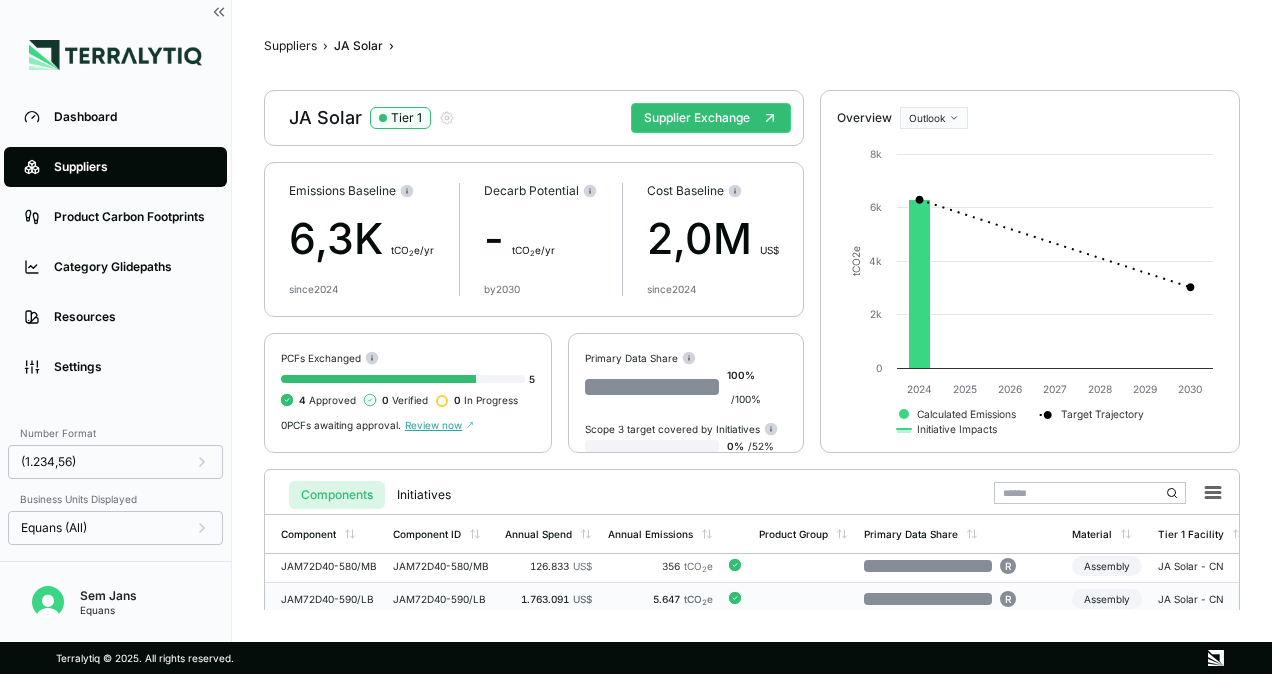 click on "5.647 tCO 2 e" at bounding box center (660, 599) 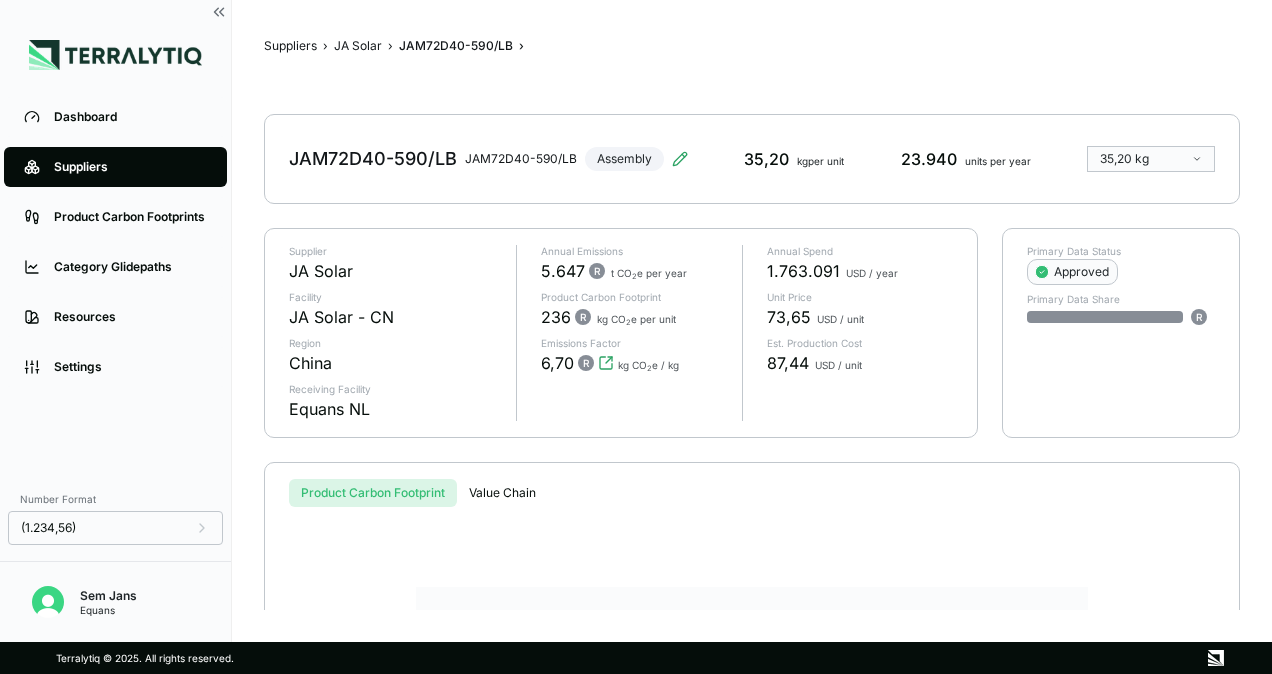 click on "Product Carbon Footprint Value Chain The emissions factor for this component is a static, single value reported by the Supplier. There is not enough information to display." at bounding box center (752, 589) 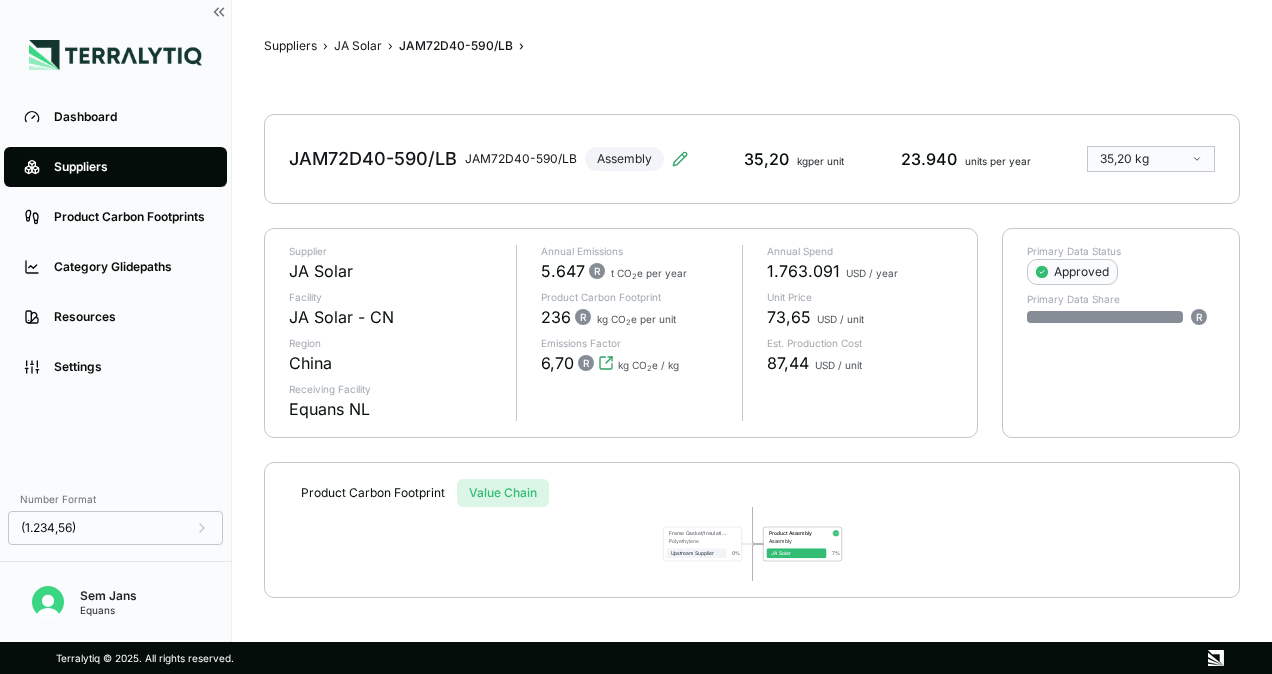 click on "Value Chain" at bounding box center [503, 493] 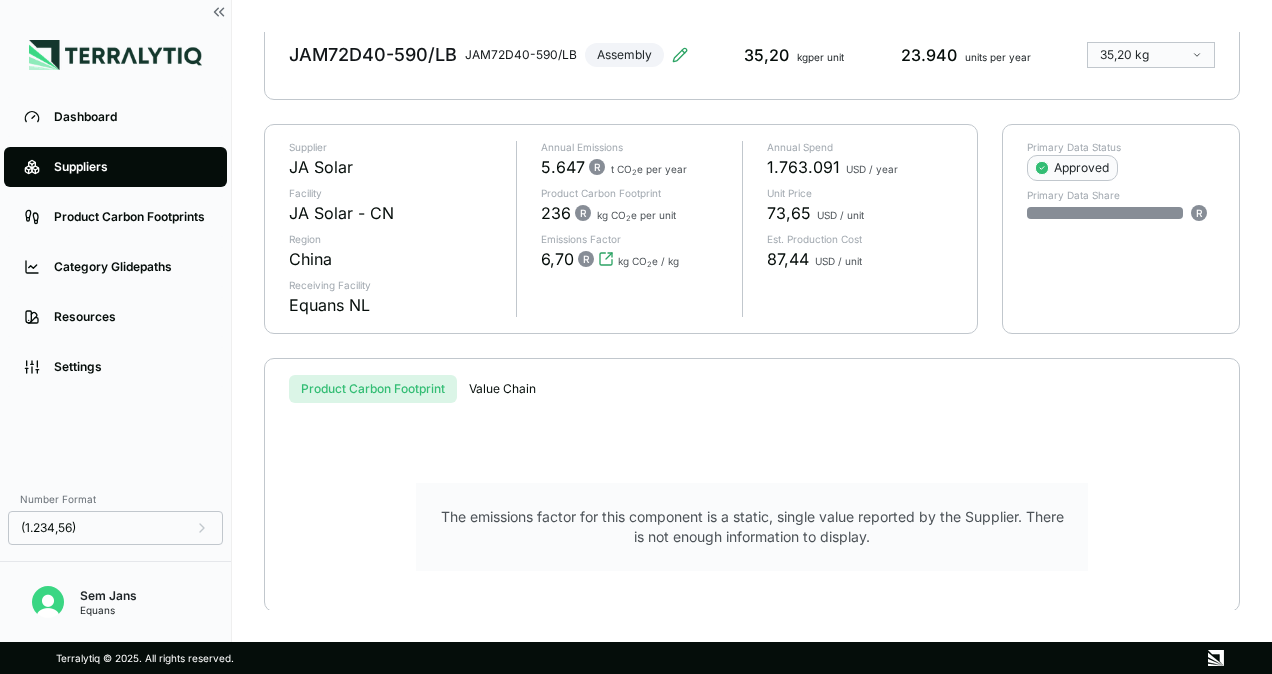 scroll, scrollTop: 0, scrollLeft: 0, axis: both 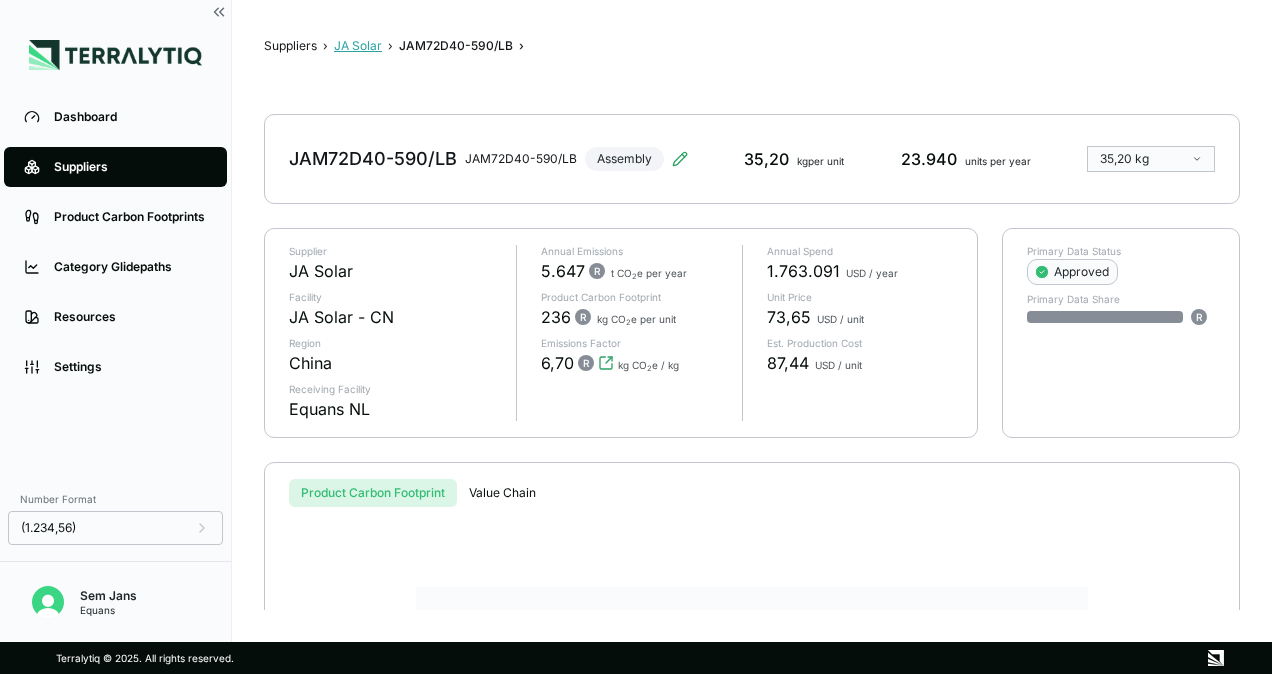 click on "JA Solar" at bounding box center [358, 46] 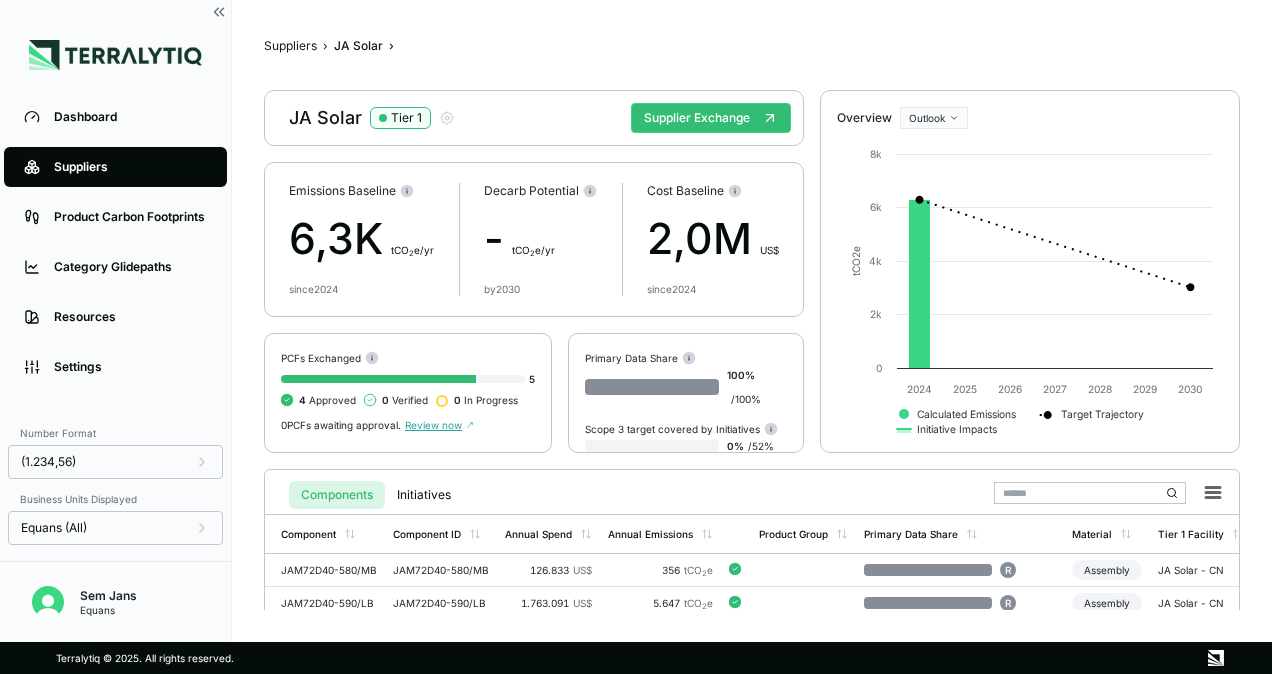 scroll, scrollTop: 69, scrollLeft: 0, axis: vertical 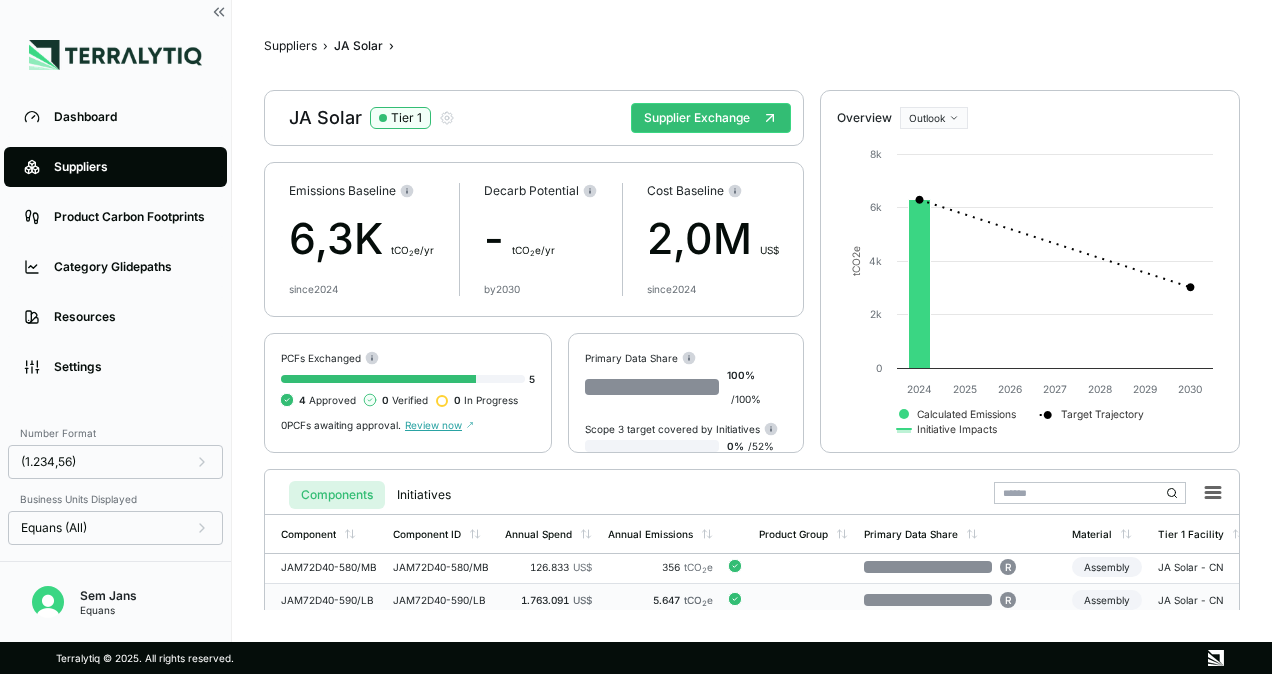 click on "5.647 tCO 2 e" at bounding box center (660, 600) 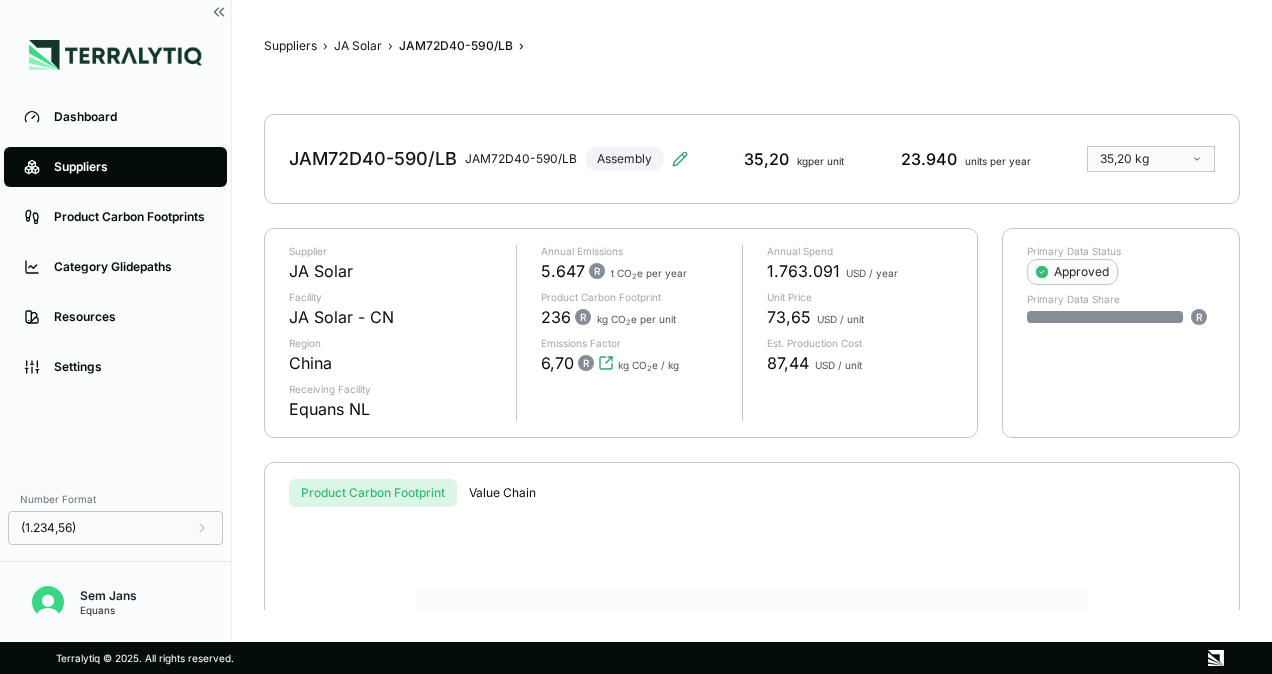 click on "6,70 R kg CO 2 e / kg" at bounding box center (610, 363) 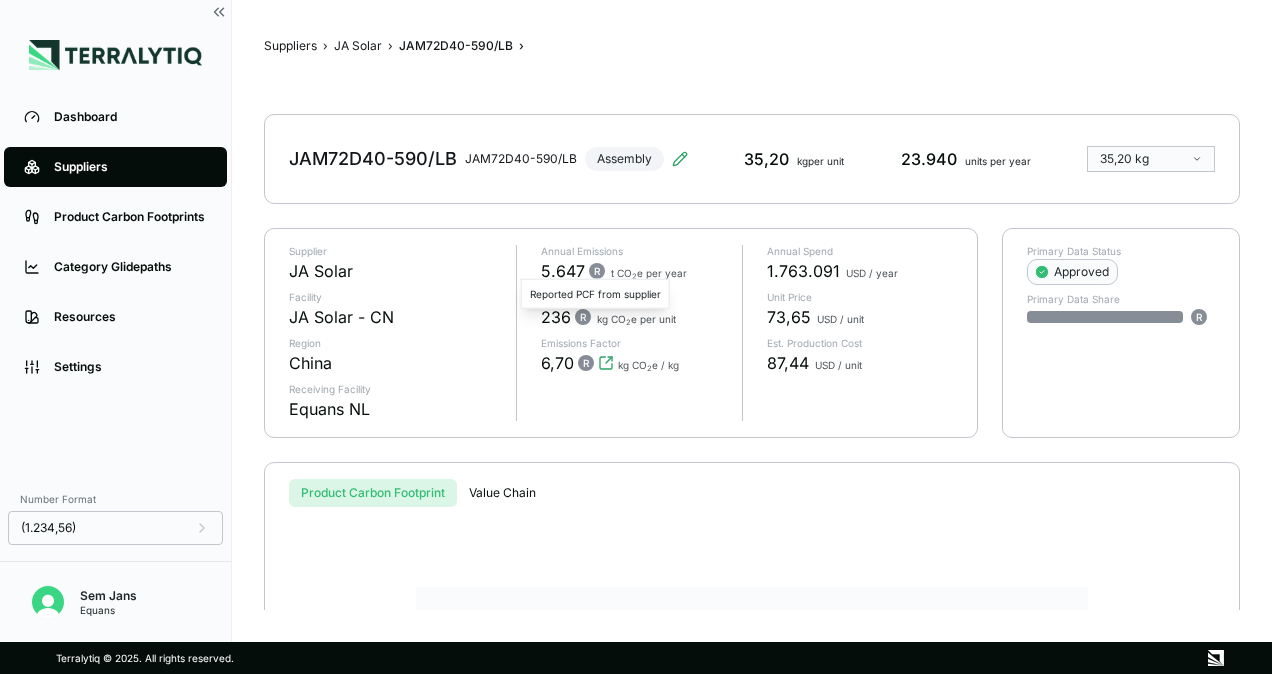 click on "R" at bounding box center (597, 271) 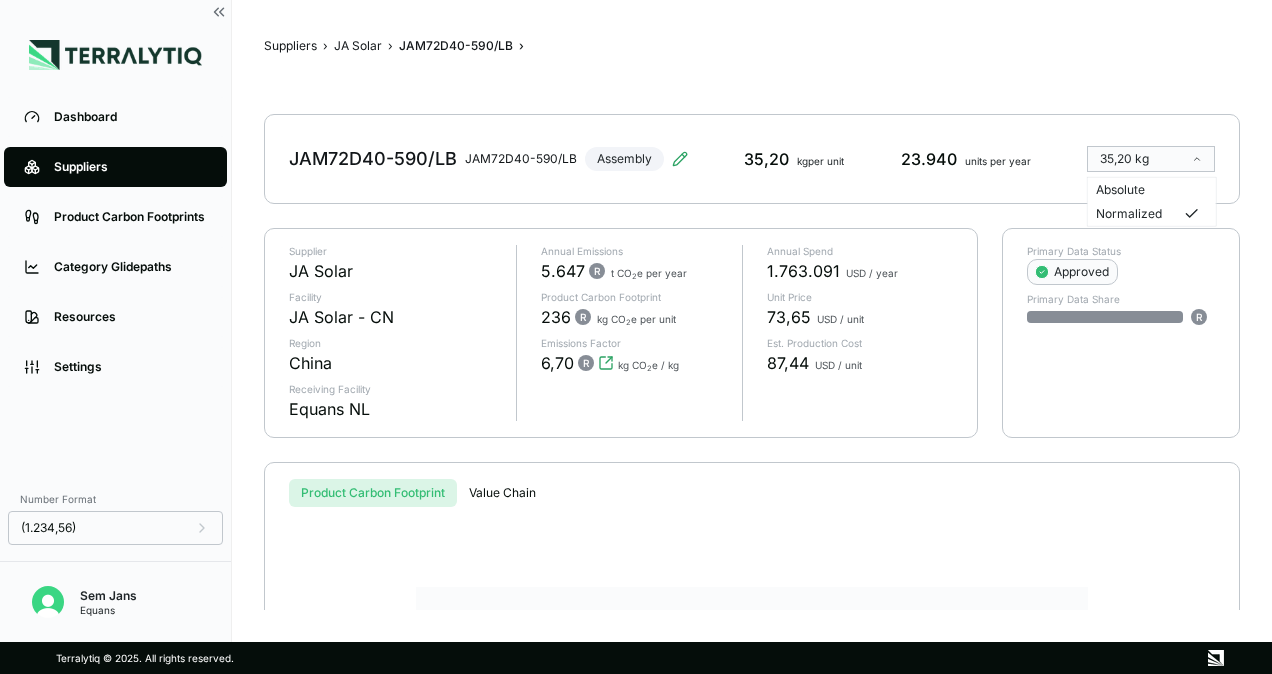 click on "Dashboard Suppliers Product Carbon Footprints Category Glidepaths Resources Settings Number Format (1.234,56) Sem Jans Equans Suppliers › JA Solar › JAM72D40-590/LB › JAM72D40-590/LB JAM72D40-590/LB Assembly 35,20 kg  per unit 23.940 units per year 35,20   kg Absolute Normalized Supplier JA Solar Facility JA Solar - CN Region [GEOGRAPHIC_DATA] Receiving Facility Equans NL Annual Emissions 5.647 R t CO 2 e per year Product Carbon Footprint 236 R kg CO 2 e per unit Emissions Factor 6,70 R kg CO 2 e / kg Annual Spend 1.763.091 USD / year Unit Price 73,65 USD / unit Est. Production Cost 87,44 USD / unit Primary Data Status Approved Primary Data Share R Product Carbon Footprint Value Chain The emissions factor for this component is a static, single value reported by the Supplier. There is not enough information to display. Terralytiq © 2025. All rights reserved." at bounding box center (636, 337) 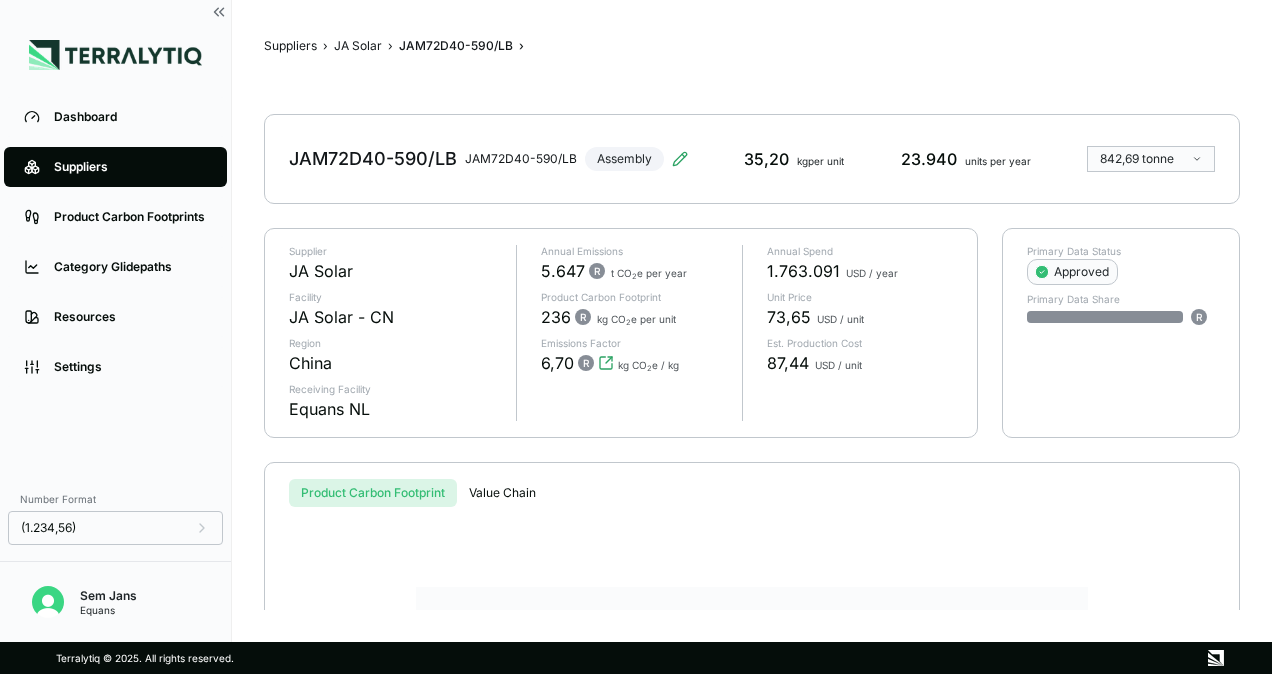 click on "Dashboard Suppliers Product Carbon Footprints Category Glidepaths Resources Settings Number Format (1.234,56) Sem Jans Equans Suppliers › JA Solar › JAM72D40-590/LB › JAM72D40-590/LB JAM72D40-590/LB Assembly 35,20 kg  per unit 23.940 units per year 842,69   tonne Supplier JA Solar Facility JA Solar - CN Region [GEOGRAPHIC_DATA] Receiving Facility Equans NL Annual Emissions 5.647 R t CO 2 e per year Product Carbon Footprint 236 R kg CO 2 e per unit Emissions Factor 6,70 R kg CO 2 e / kg Annual Spend 1.763.091 USD / year Unit Price 73,65 USD / unit Est. Production Cost 87,44 USD / unit Primary Data Status Approved Primary Data Share R Product Carbon Footprint Value Chain The emissions factor for this component is a static, single value reported by the Supplier. There is not enough information to display. Terralytiq © 2025. All rights reserved." at bounding box center [636, 337] 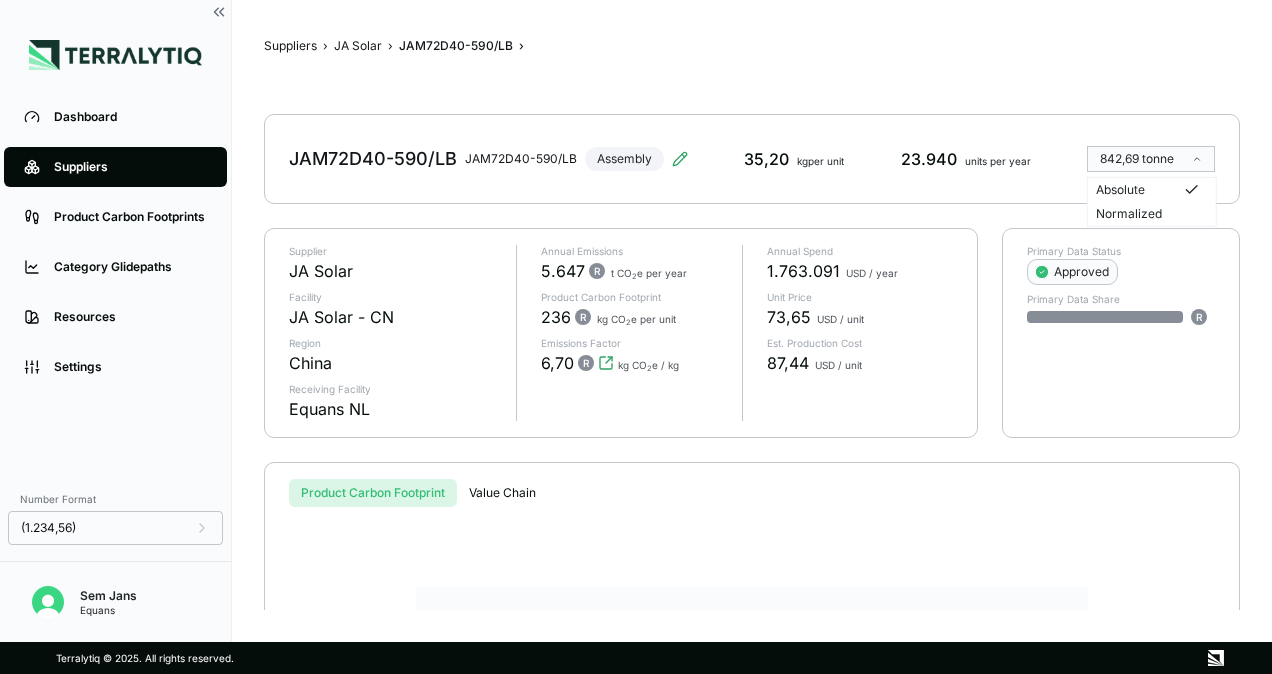 click on "Normalized" at bounding box center (1152, 214) 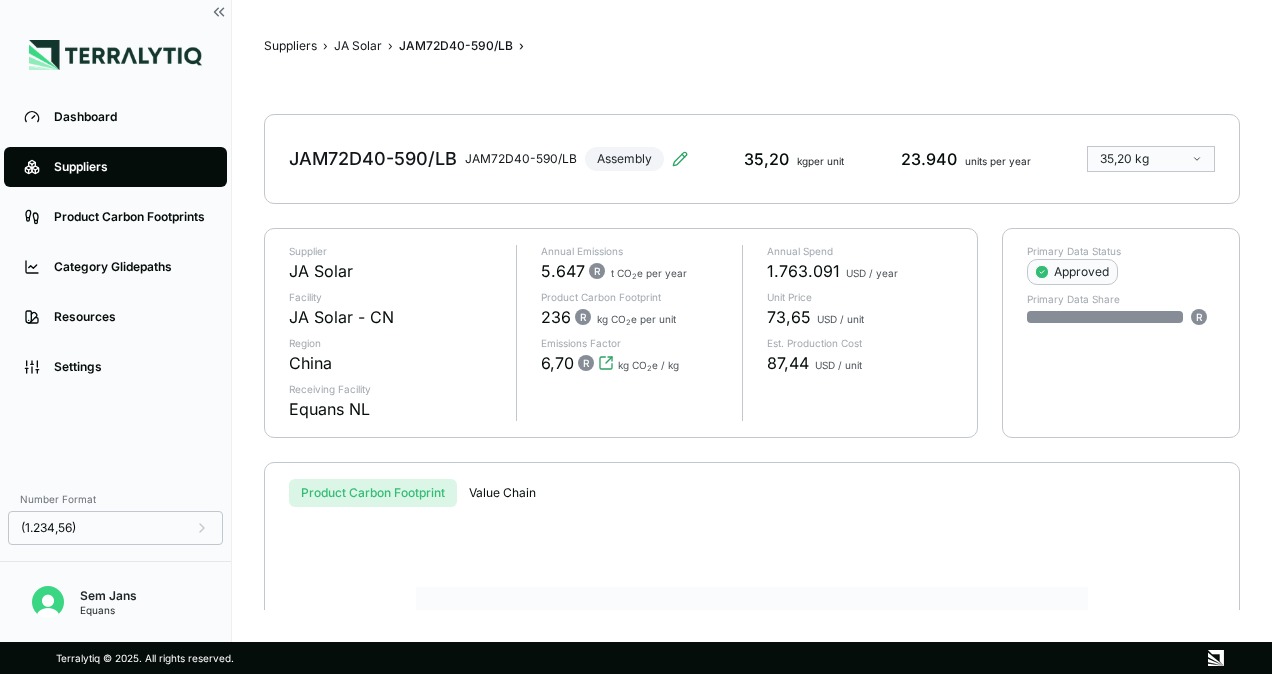 click on "Suppliers › JA Solar › JAM72D40-590/LB › JAM72D40-590/LB JAM72D40-590/LB Assembly 35,20 kg  per unit 23.940 units per year 35,20   kg Supplier JA Solar Facility JA Solar - CN Region [GEOGRAPHIC_DATA] Receiving Facility Equans NL Annual Emissions 5.647 R t CO 2 e per year Product Carbon Footprint 236 R kg CO 2 e per unit Emissions Factor 6,70 R kg CO 2 e / kg Annual Spend 1.763.091 USD / year Unit Price 73,65 USD / unit Est. Production Cost 87,44 USD / unit Primary Data Status Approved Primary Data Share R Product Carbon Footprint Value Chain The emissions factor for this component is a static, single value reported by the Supplier. There is not enough information to display." at bounding box center (752, 321) 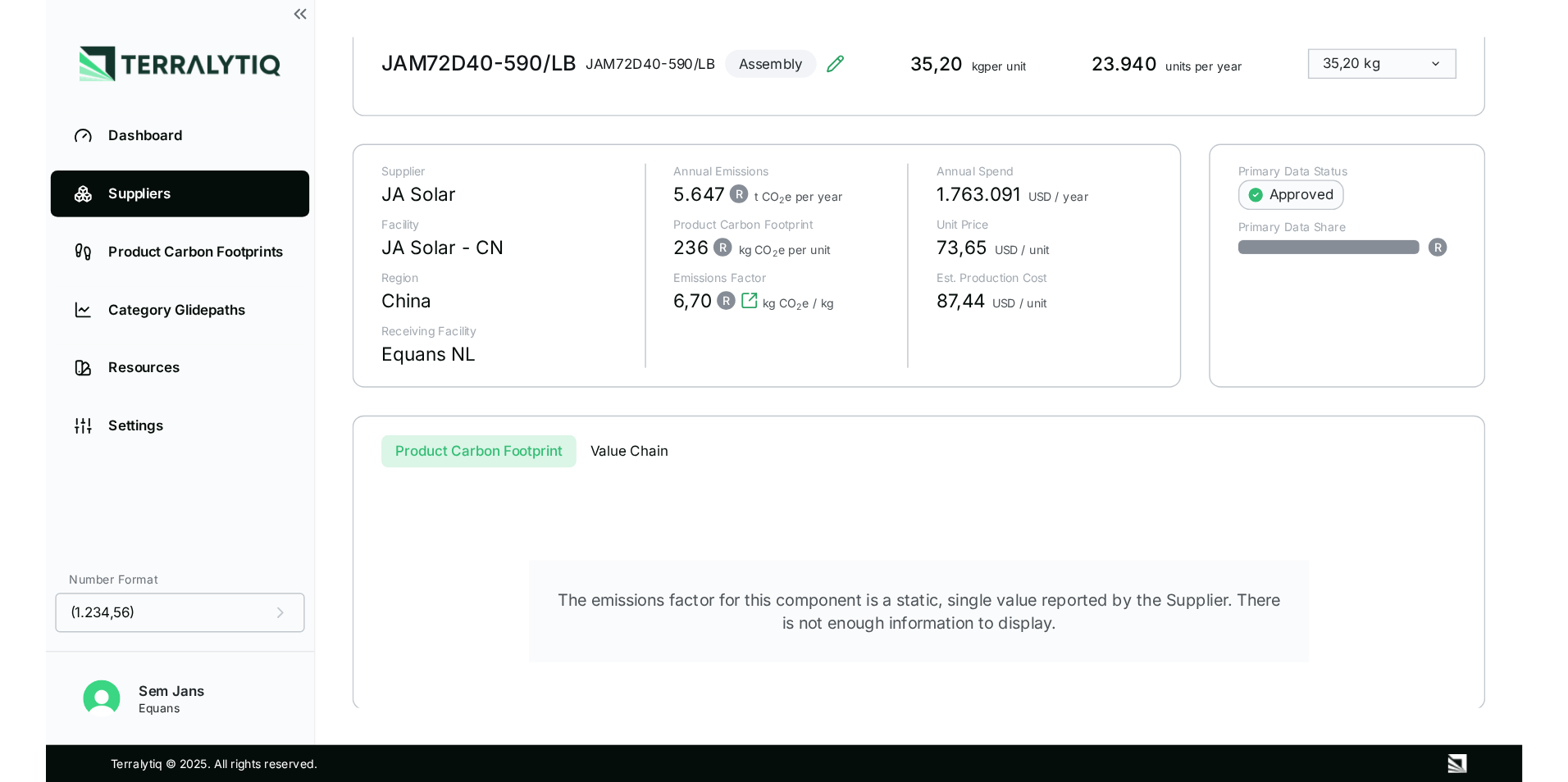 scroll, scrollTop: 0, scrollLeft: 0, axis: both 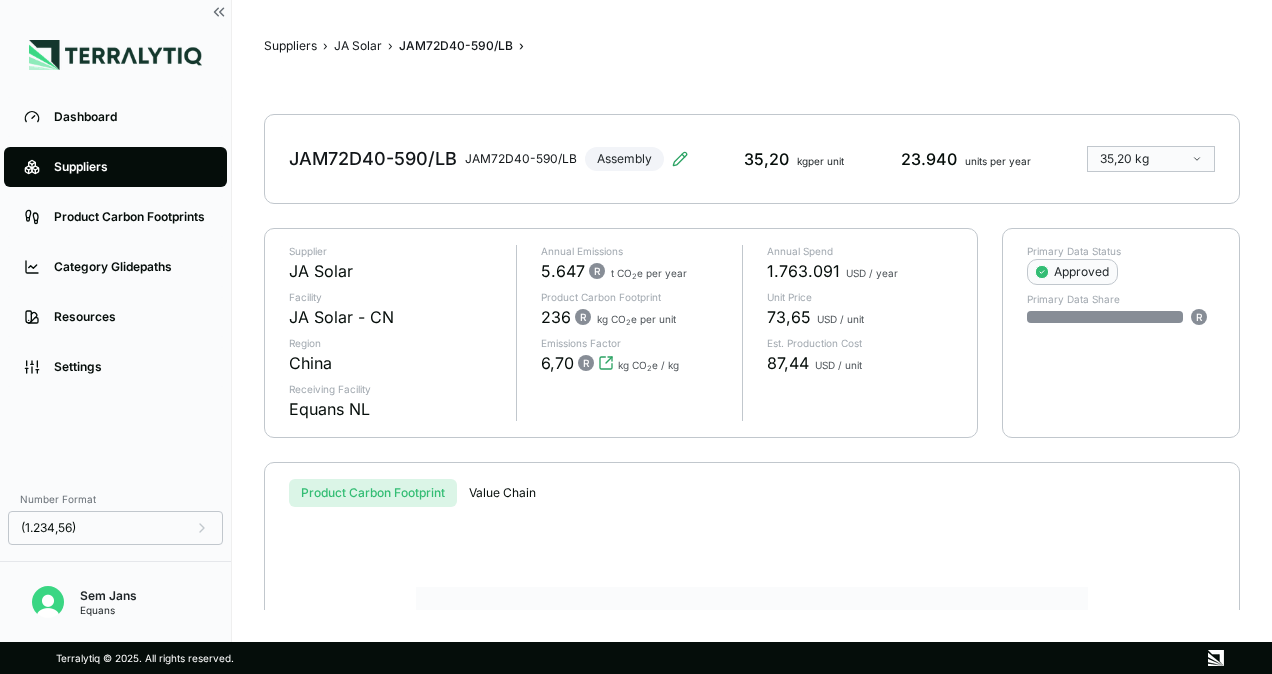 click on "6,70 R kg CO 2 e / kg" at bounding box center [610, 363] 